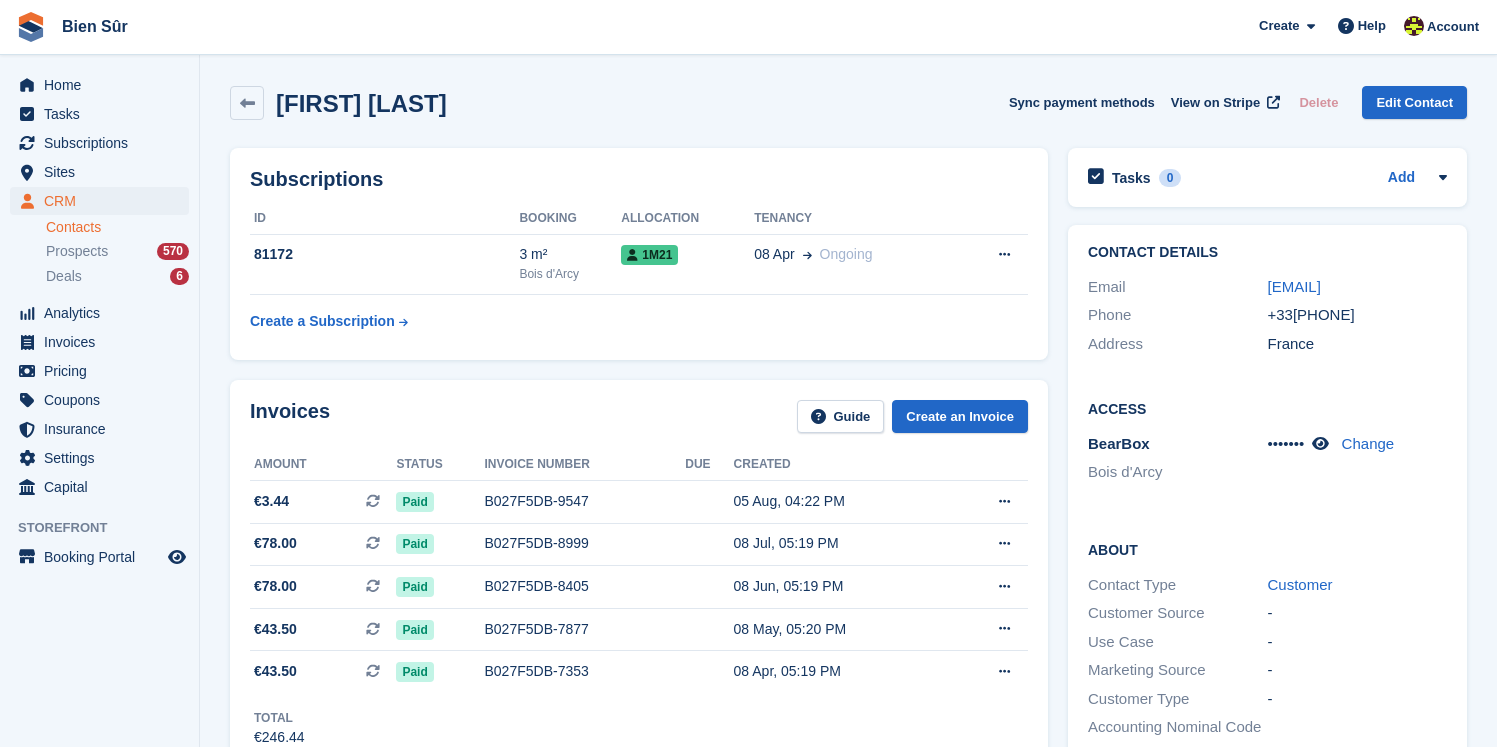 scroll, scrollTop: 0, scrollLeft: 0, axis: both 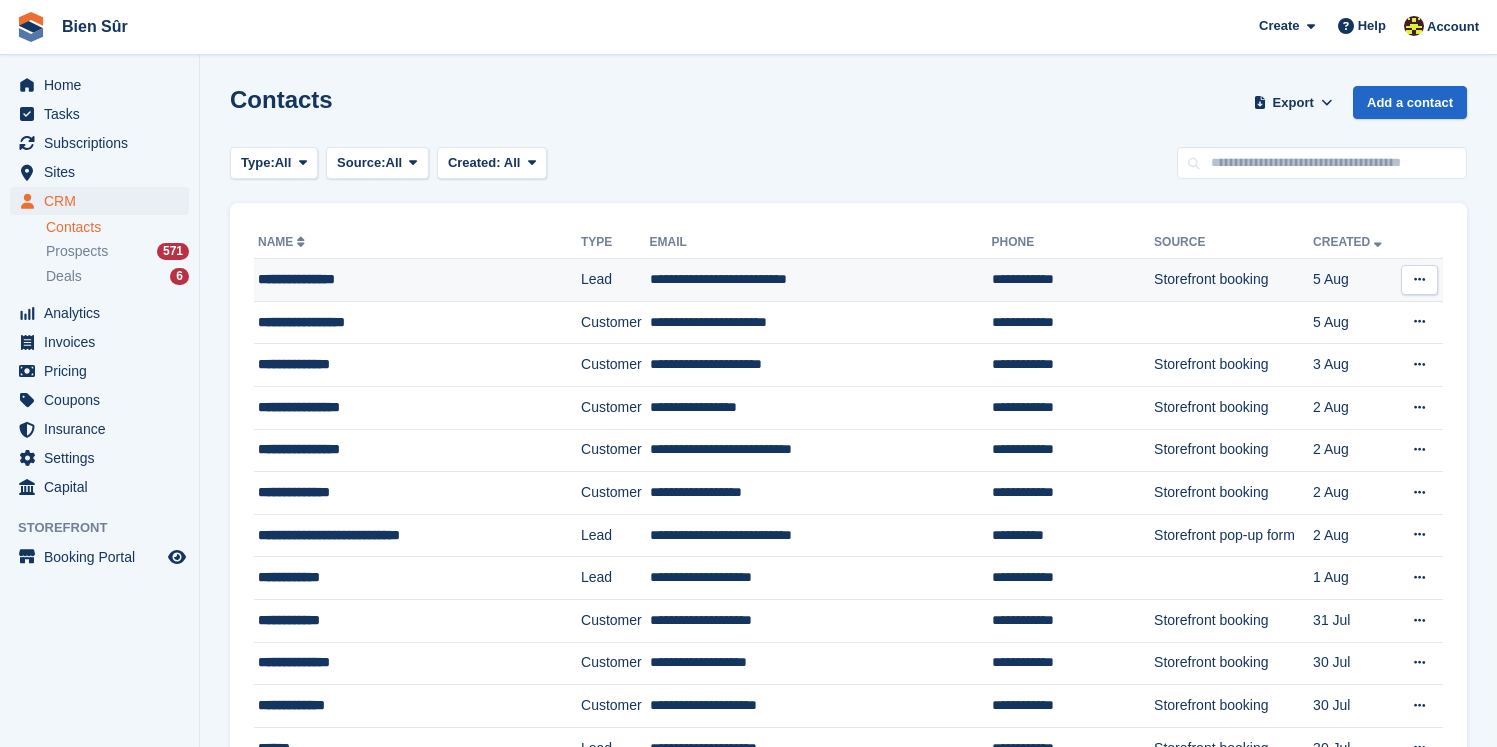click on "**********" at bounding box center [401, 279] 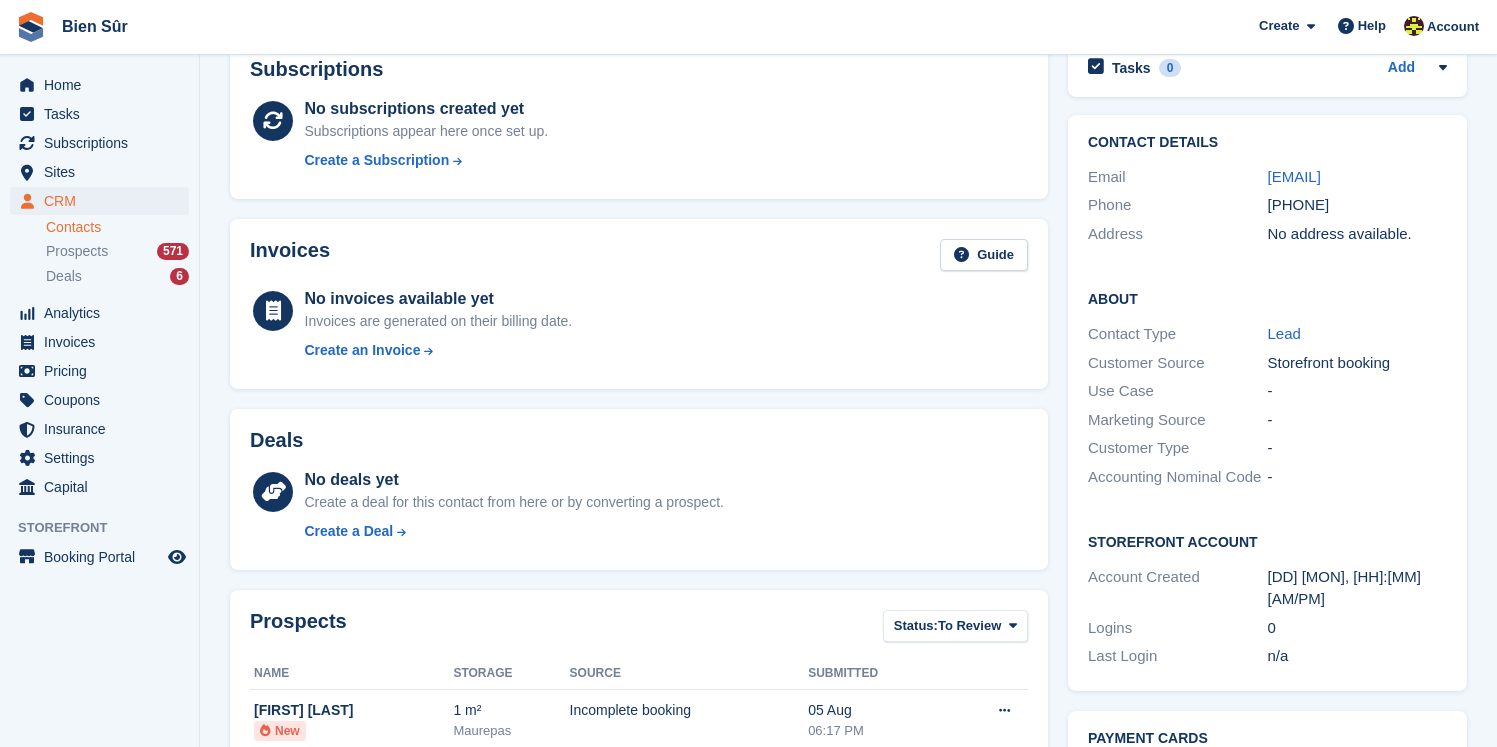 scroll, scrollTop: 70, scrollLeft: 0, axis: vertical 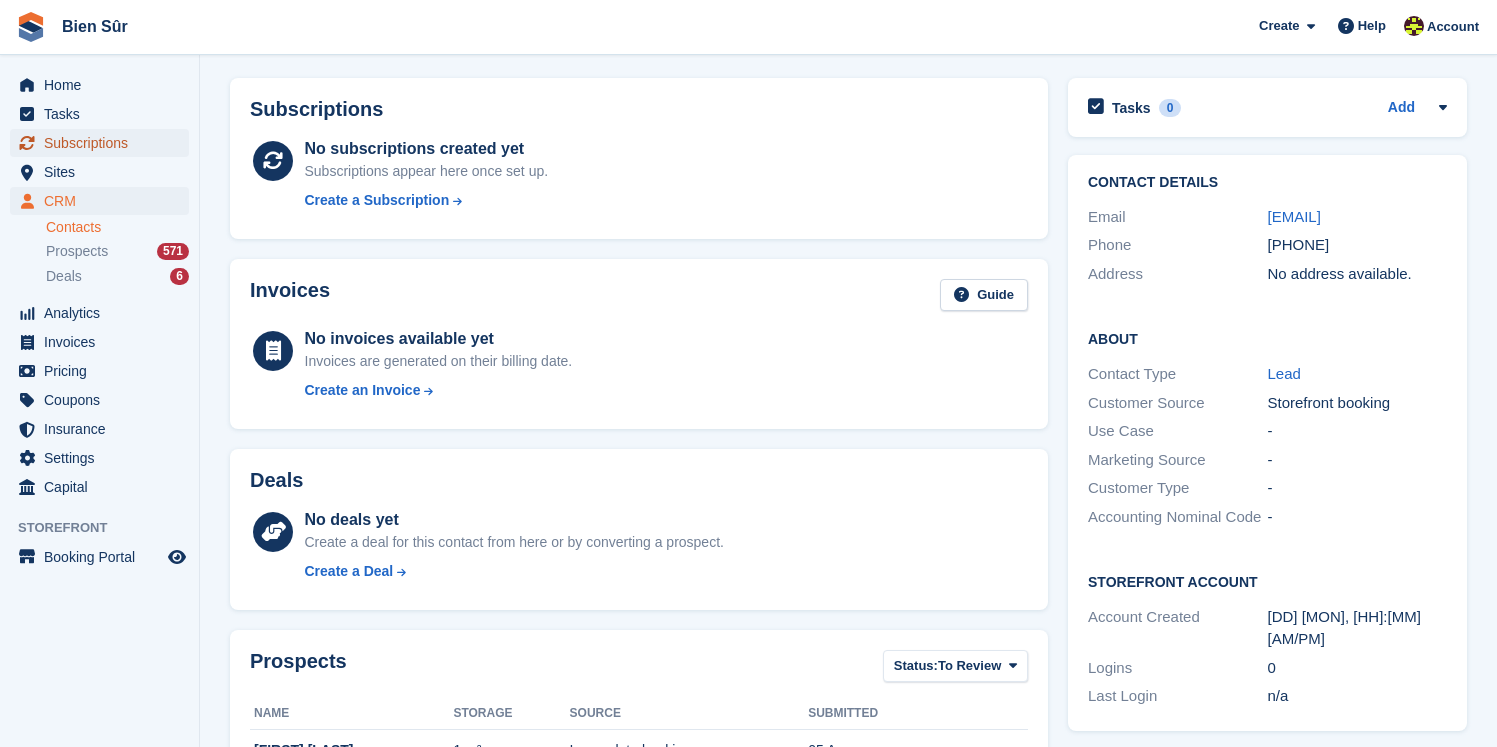 click on "Subscriptions" at bounding box center [104, 143] 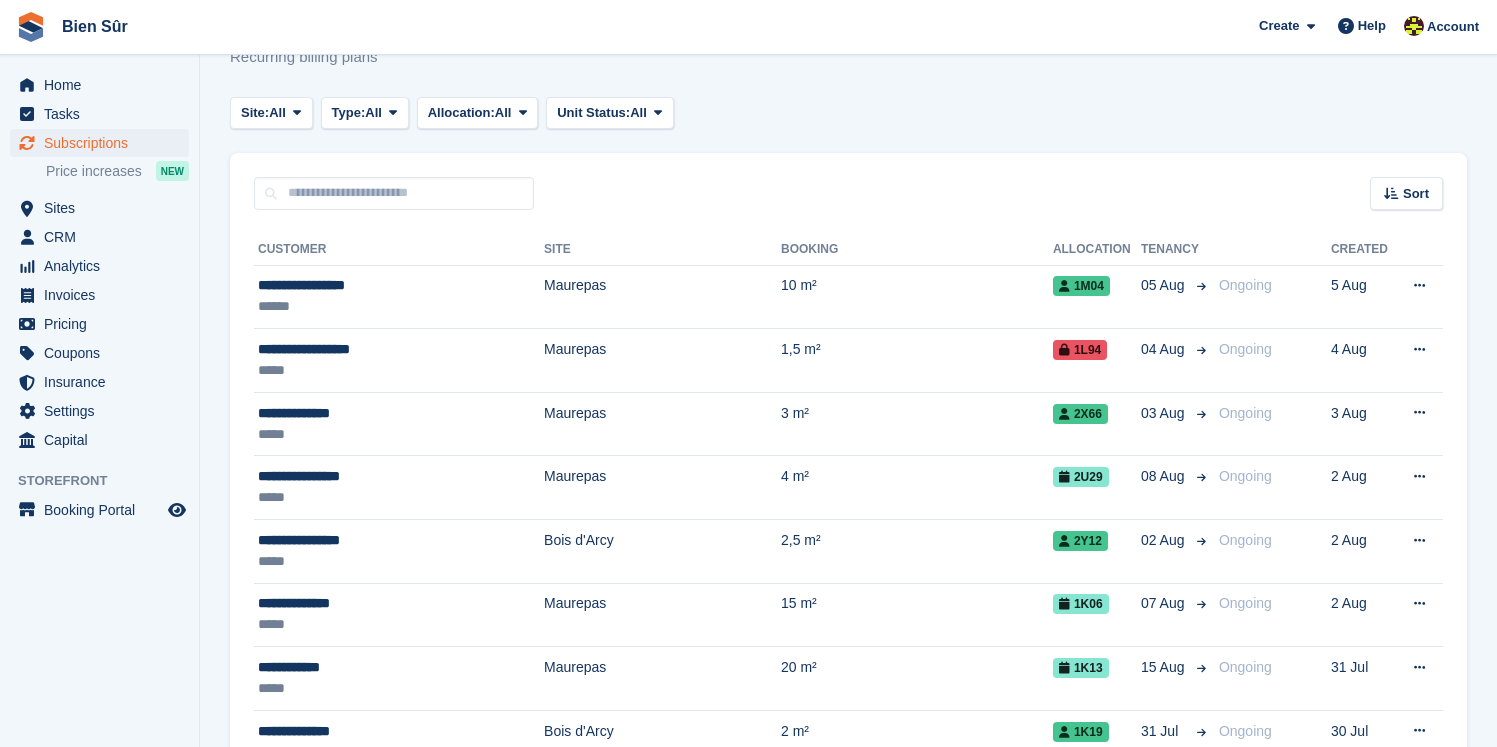 scroll, scrollTop: 0, scrollLeft: 0, axis: both 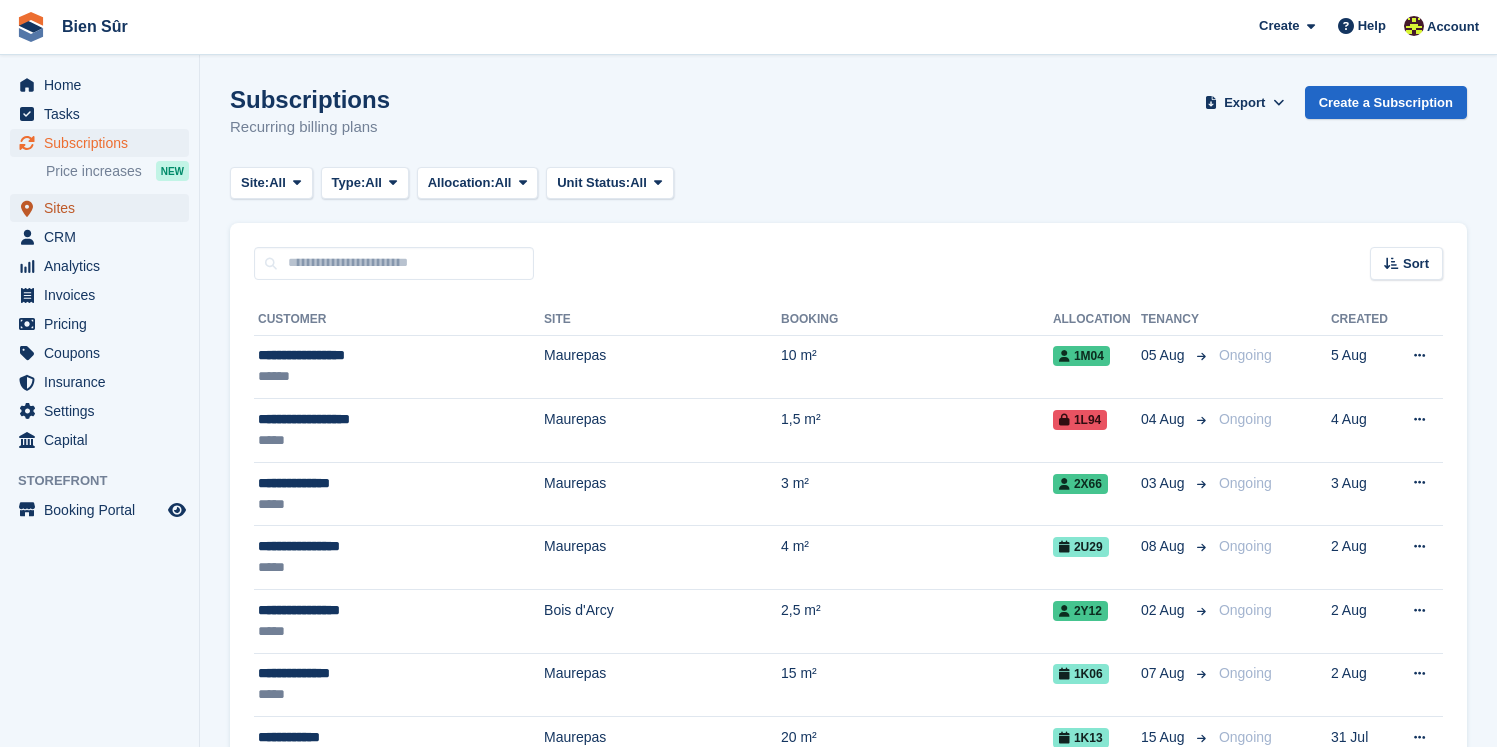 click on "Sites" at bounding box center (104, 208) 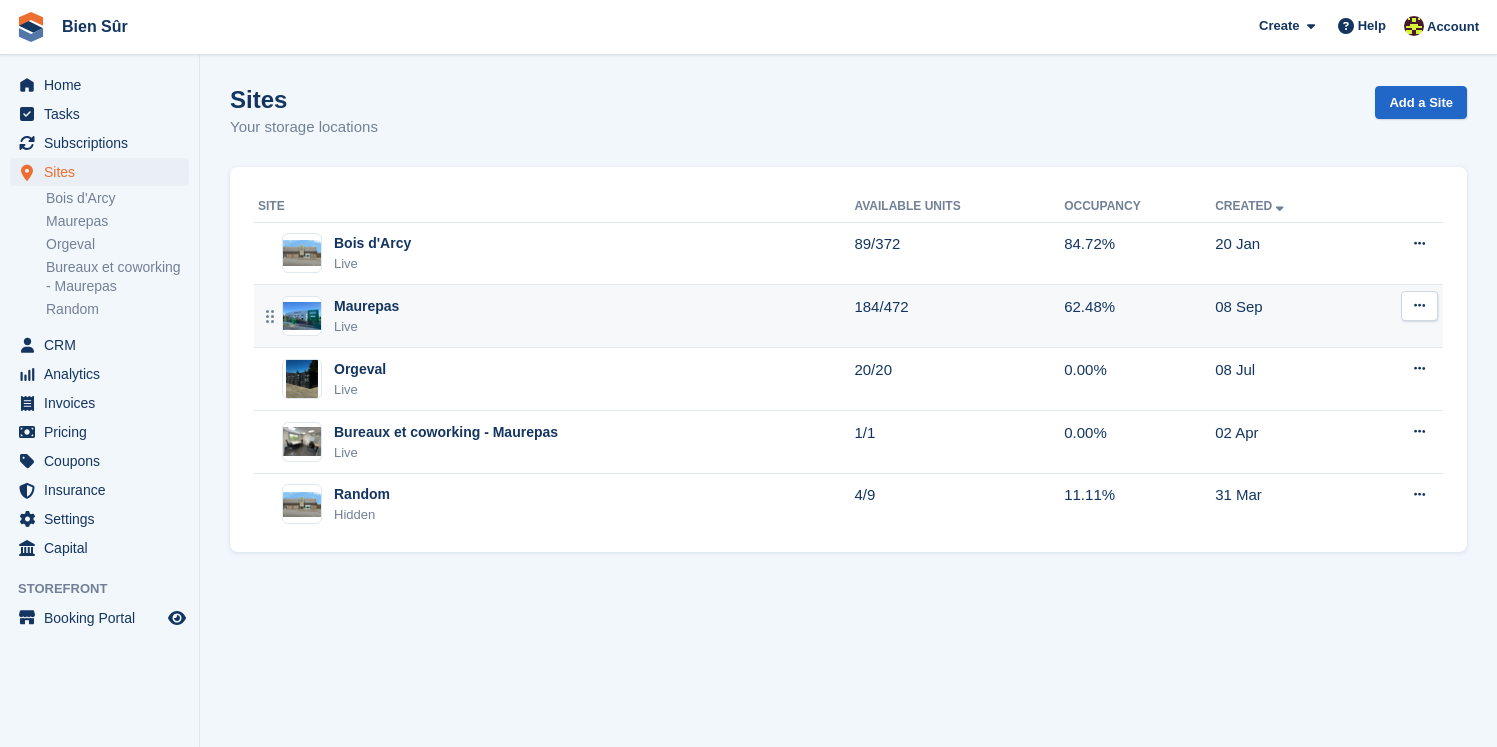 click on "Maurepas" at bounding box center [366, 306] 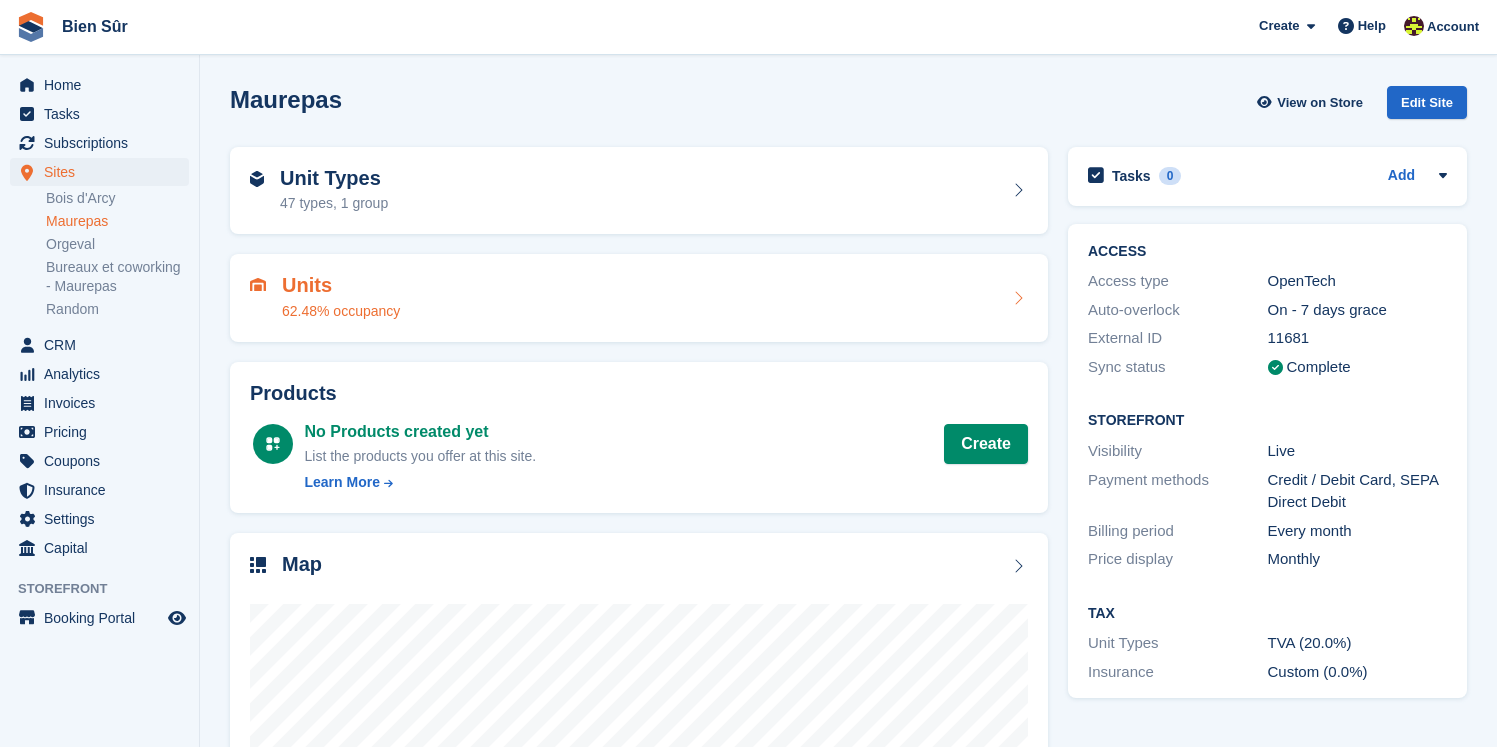 scroll, scrollTop: 0, scrollLeft: 0, axis: both 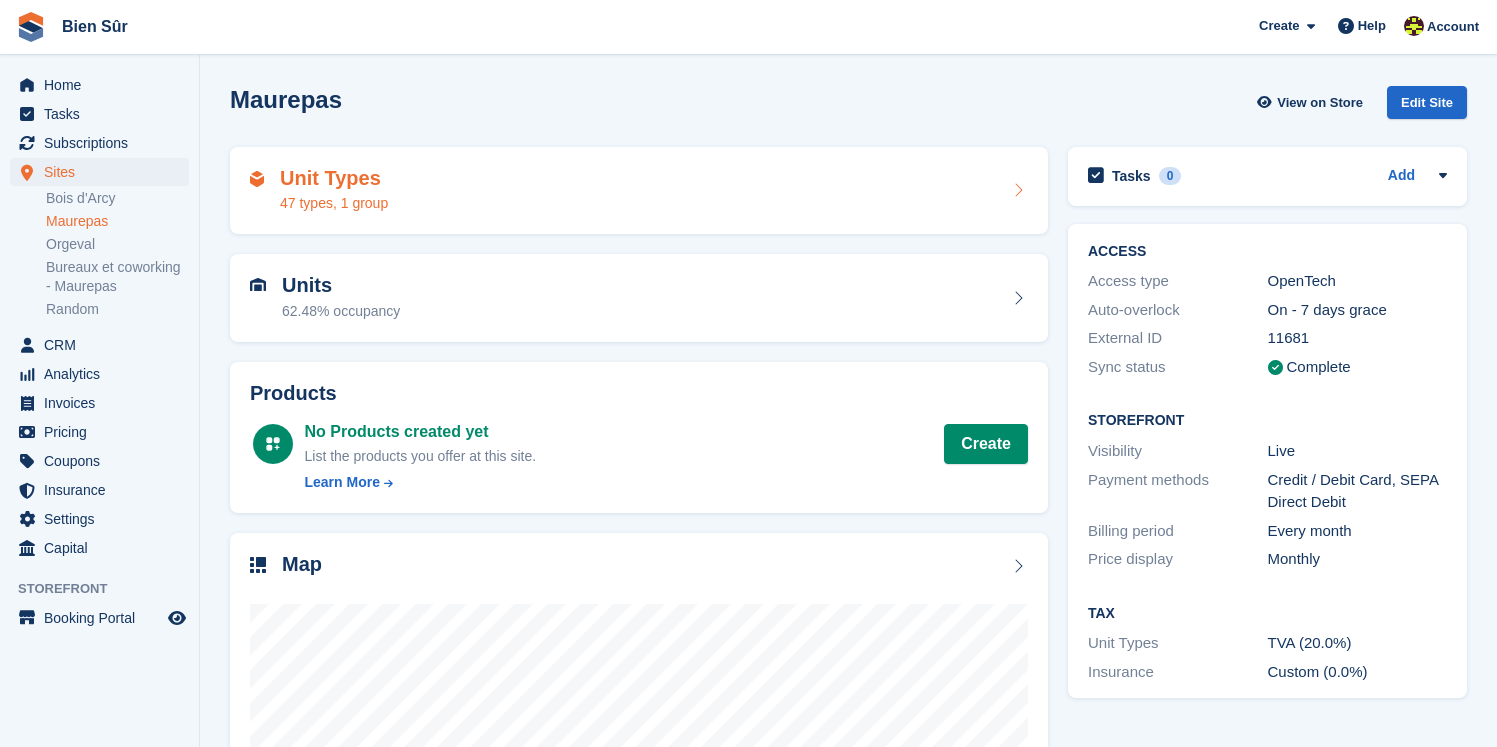 click on "Unit Types" at bounding box center (334, 178) 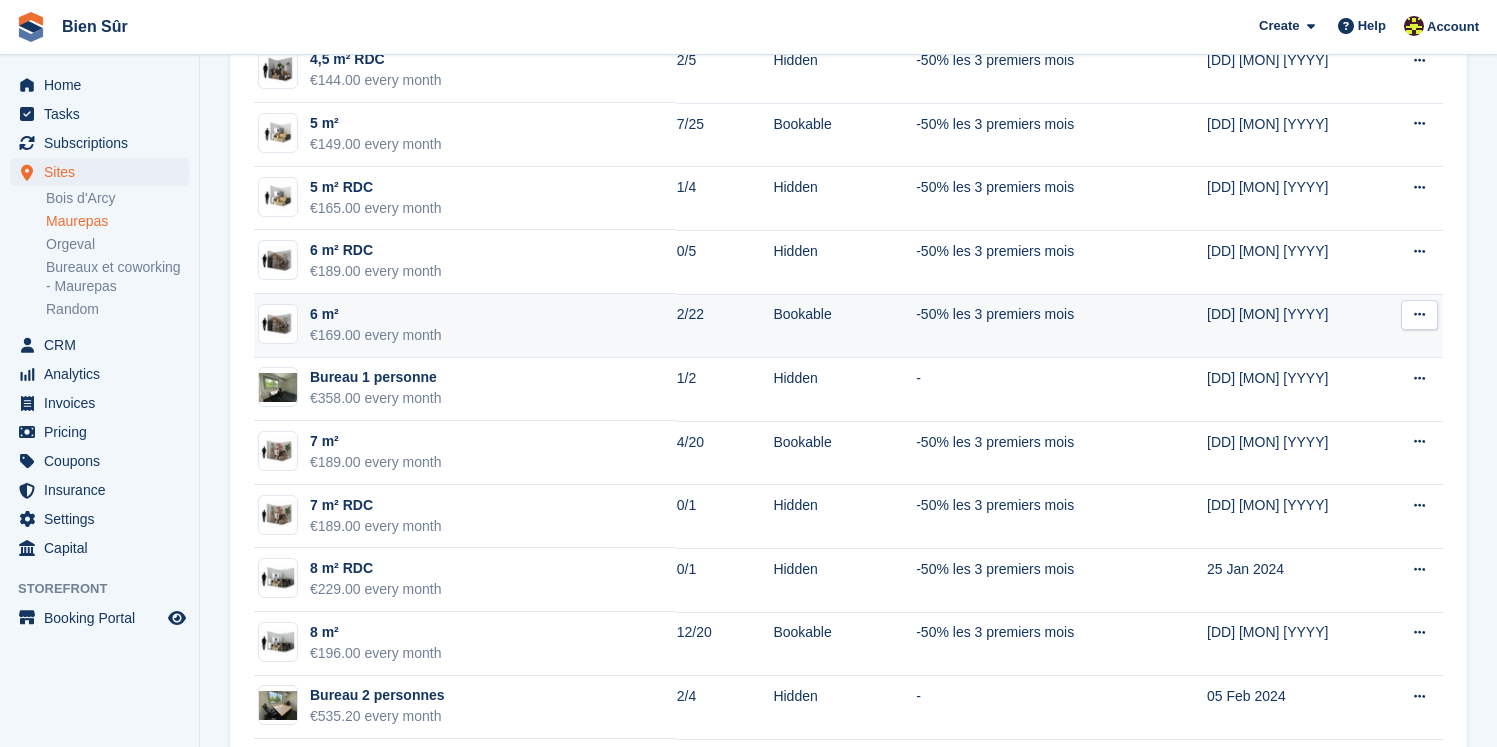 scroll, scrollTop: 1176, scrollLeft: 0, axis: vertical 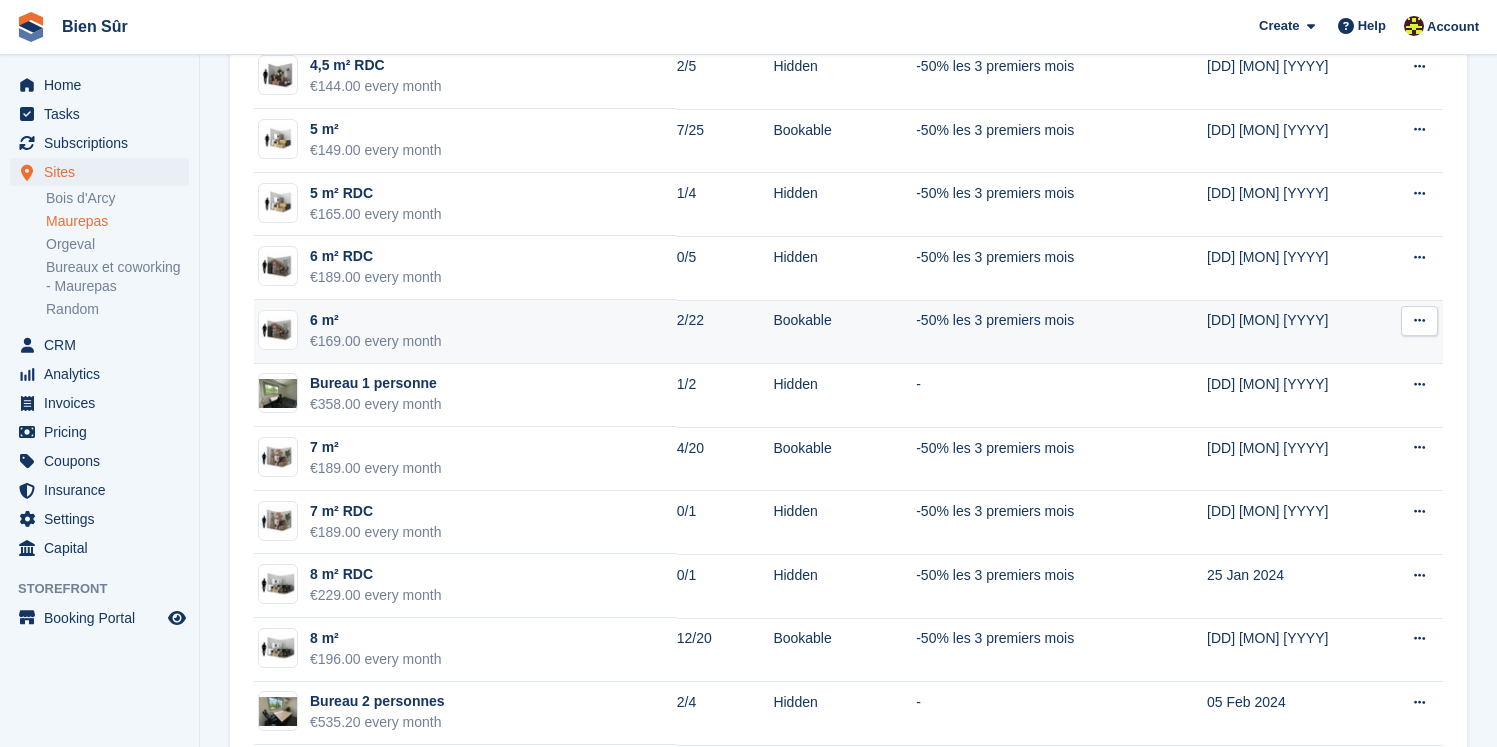 click on "6 m²" at bounding box center (376, 320) 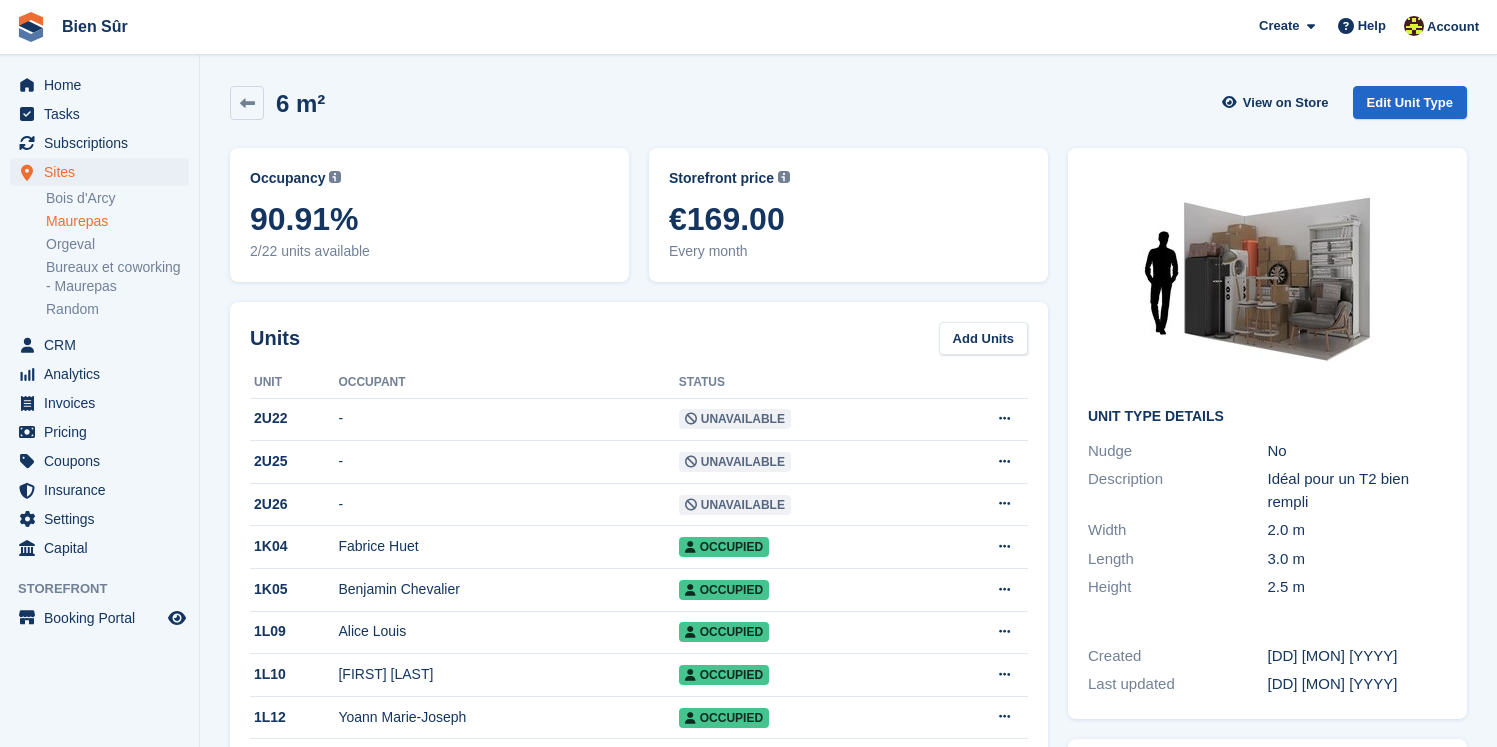 scroll, scrollTop: 0, scrollLeft: 0, axis: both 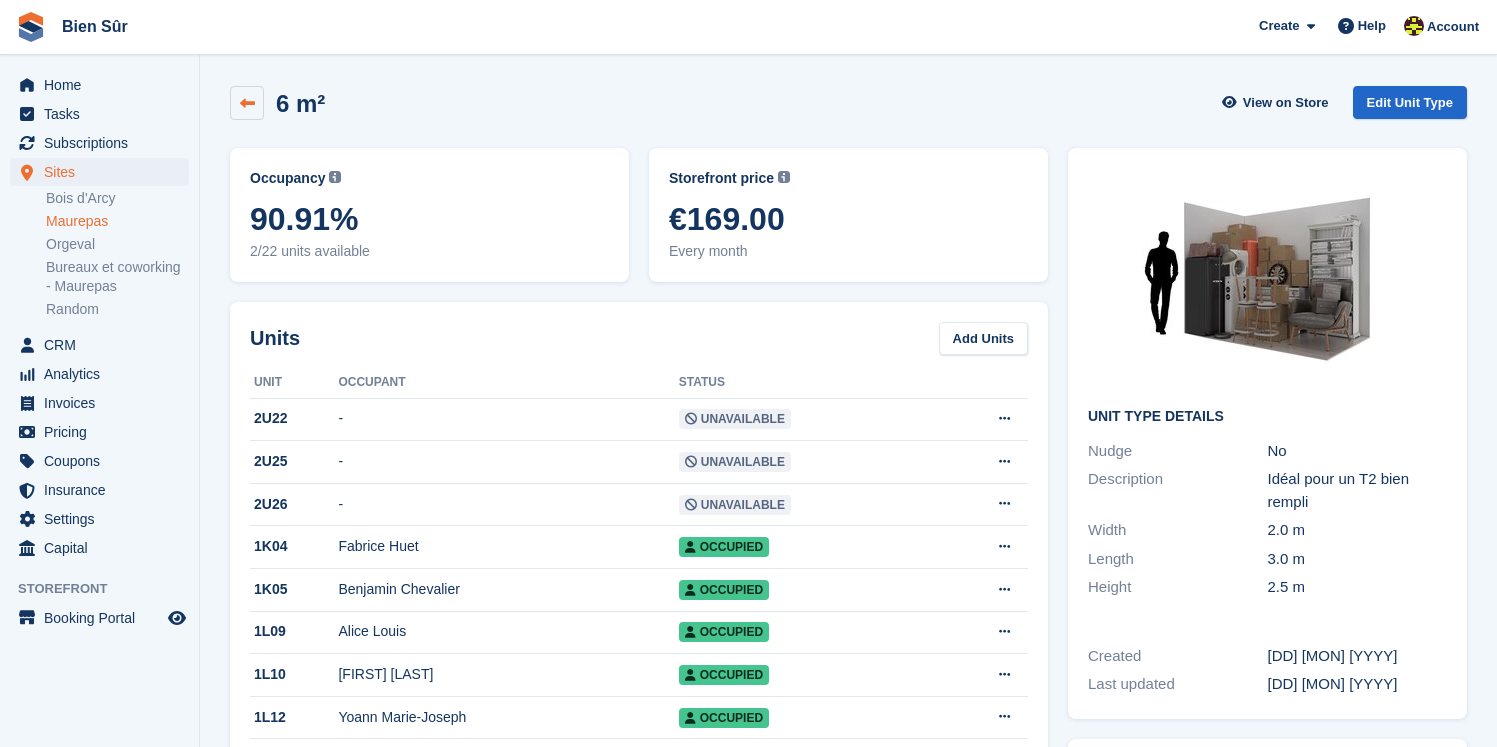 click at bounding box center (247, 103) 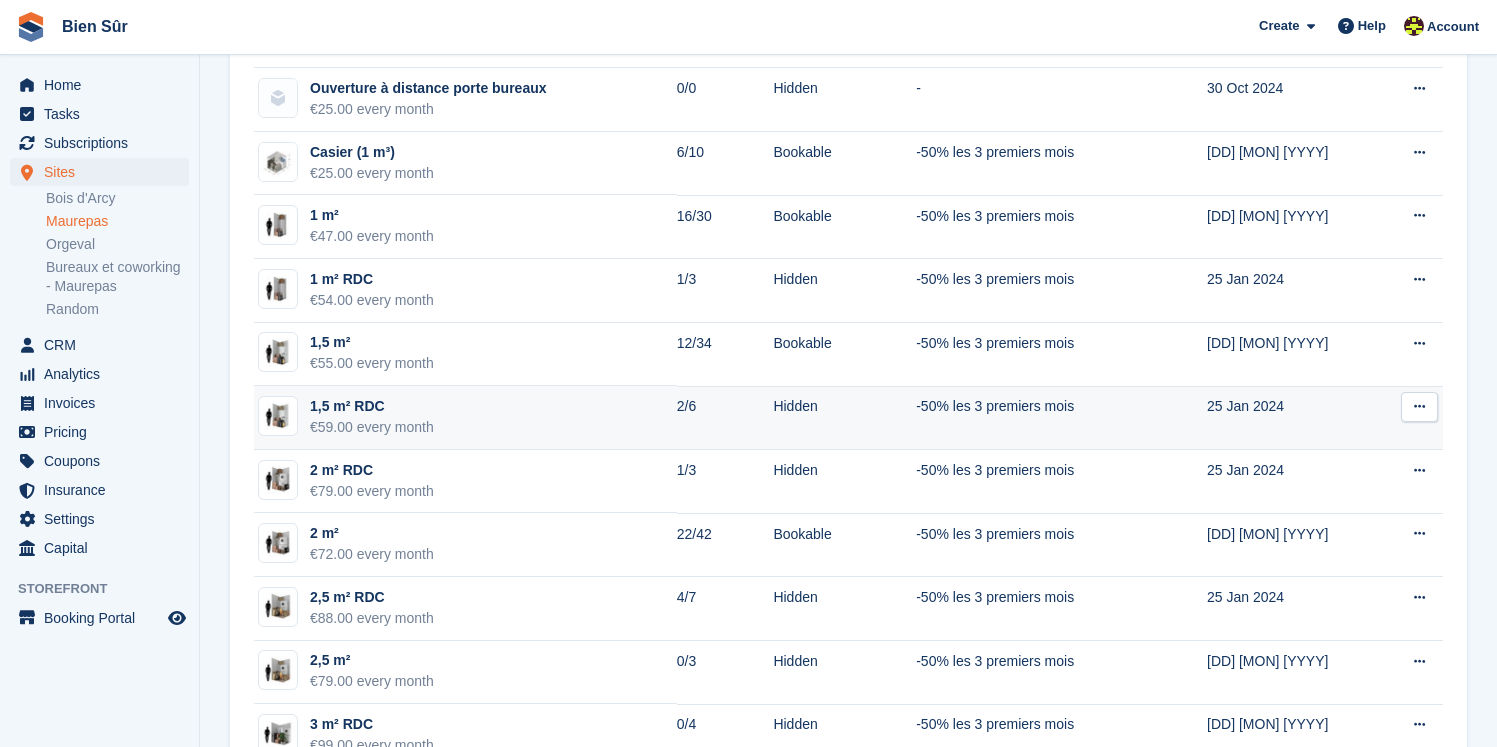 scroll, scrollTop: 0, scrollLeft: 0, axis: both 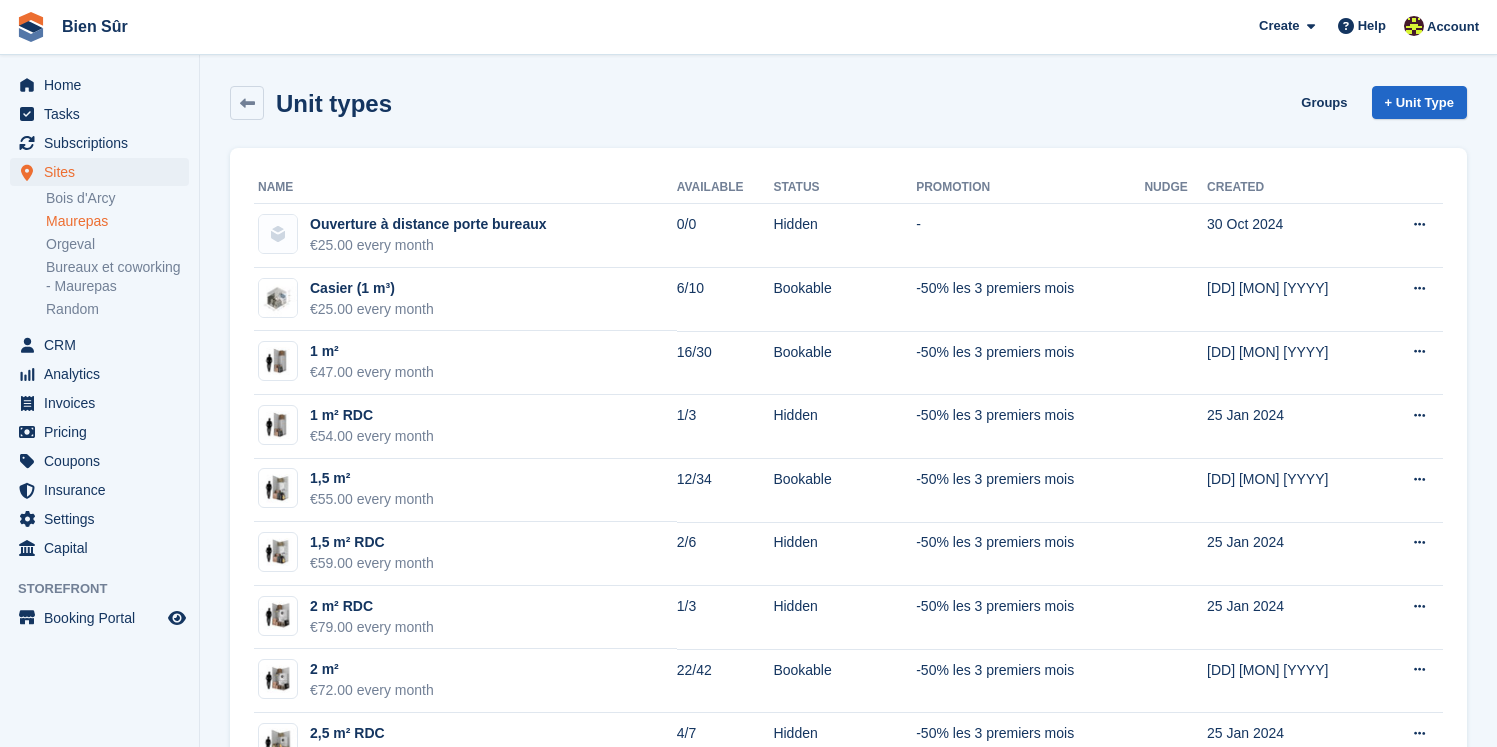 click on "Maurepas" at bounding box center (117, 221) 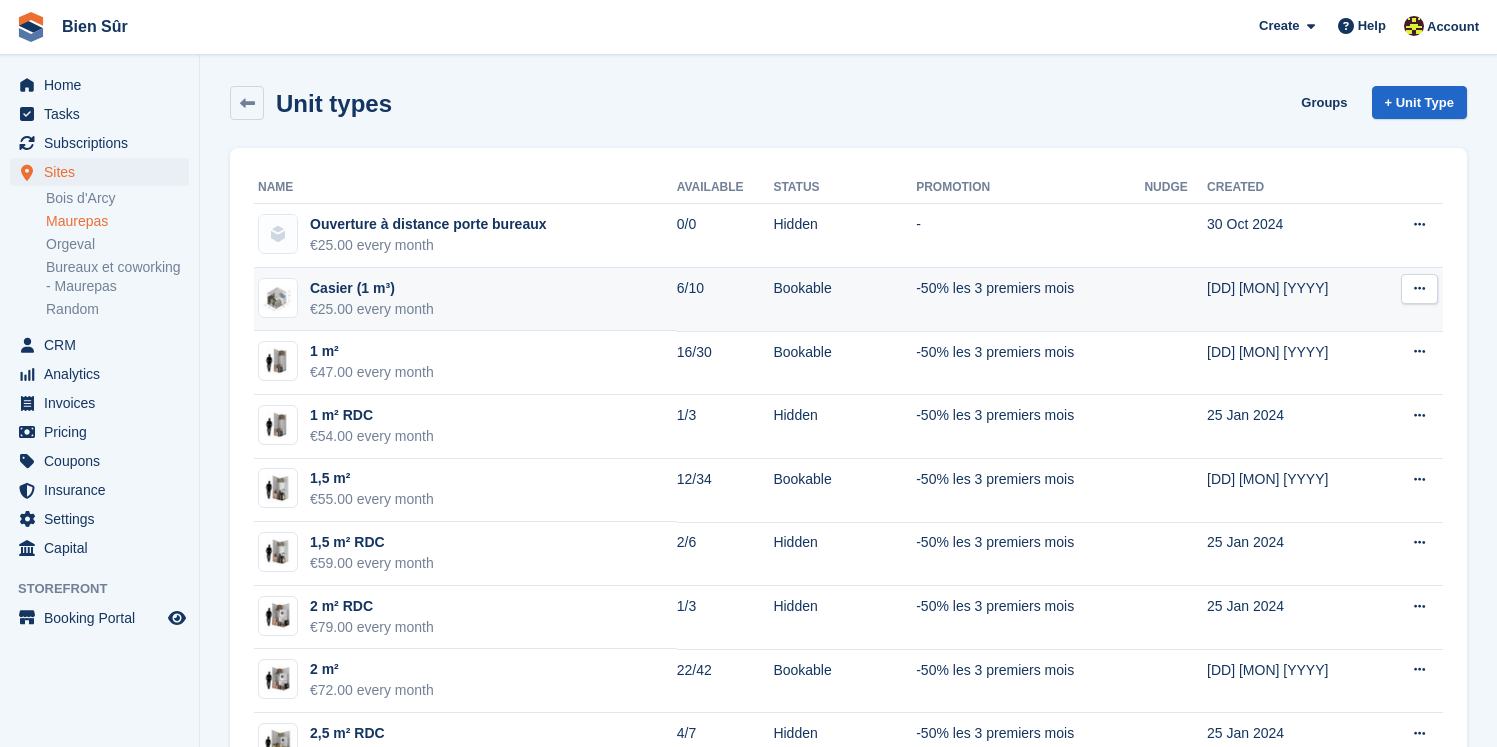 scroll, scrollTop: 109, scrollLeft: 0, axis: vertical 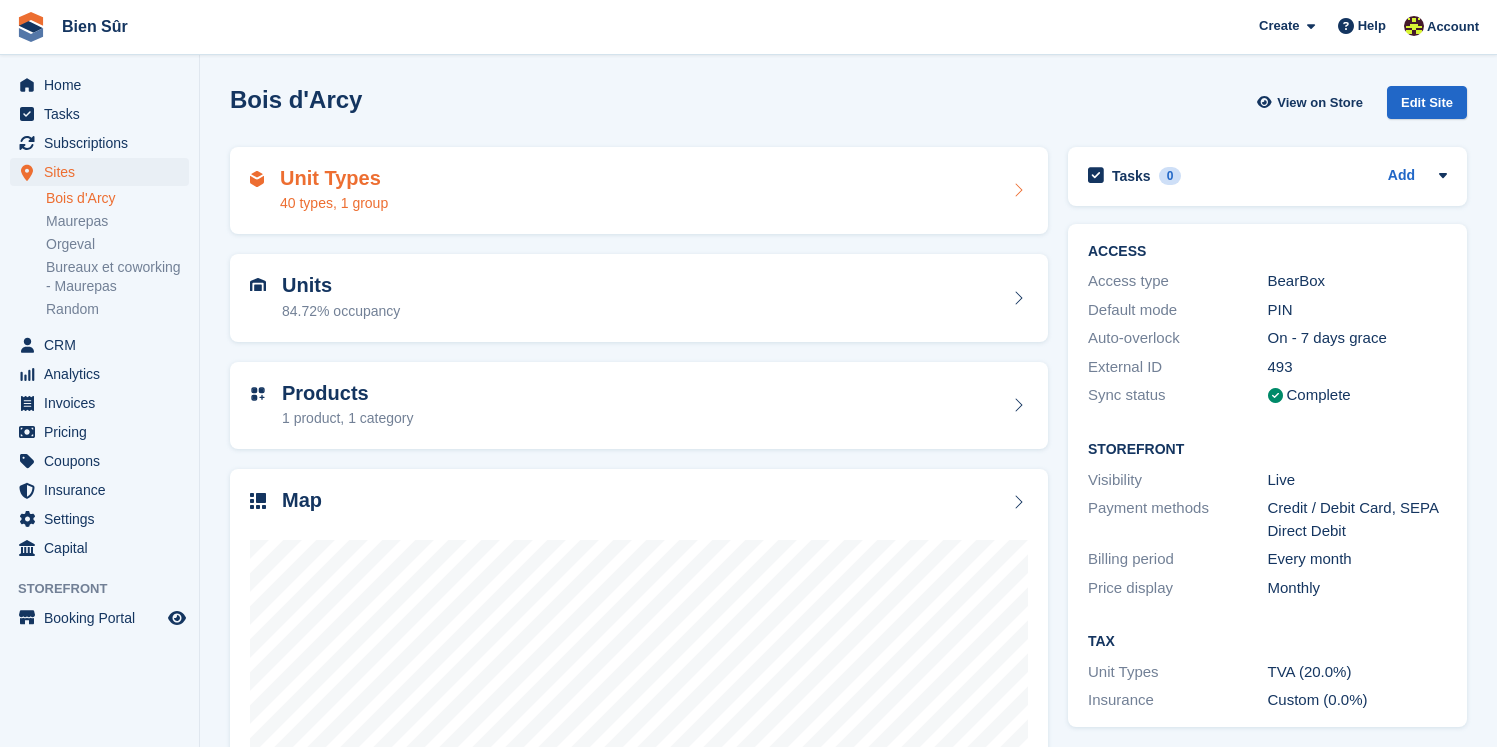 click on "40 types, 1 group" at bounding box center [334, 203] 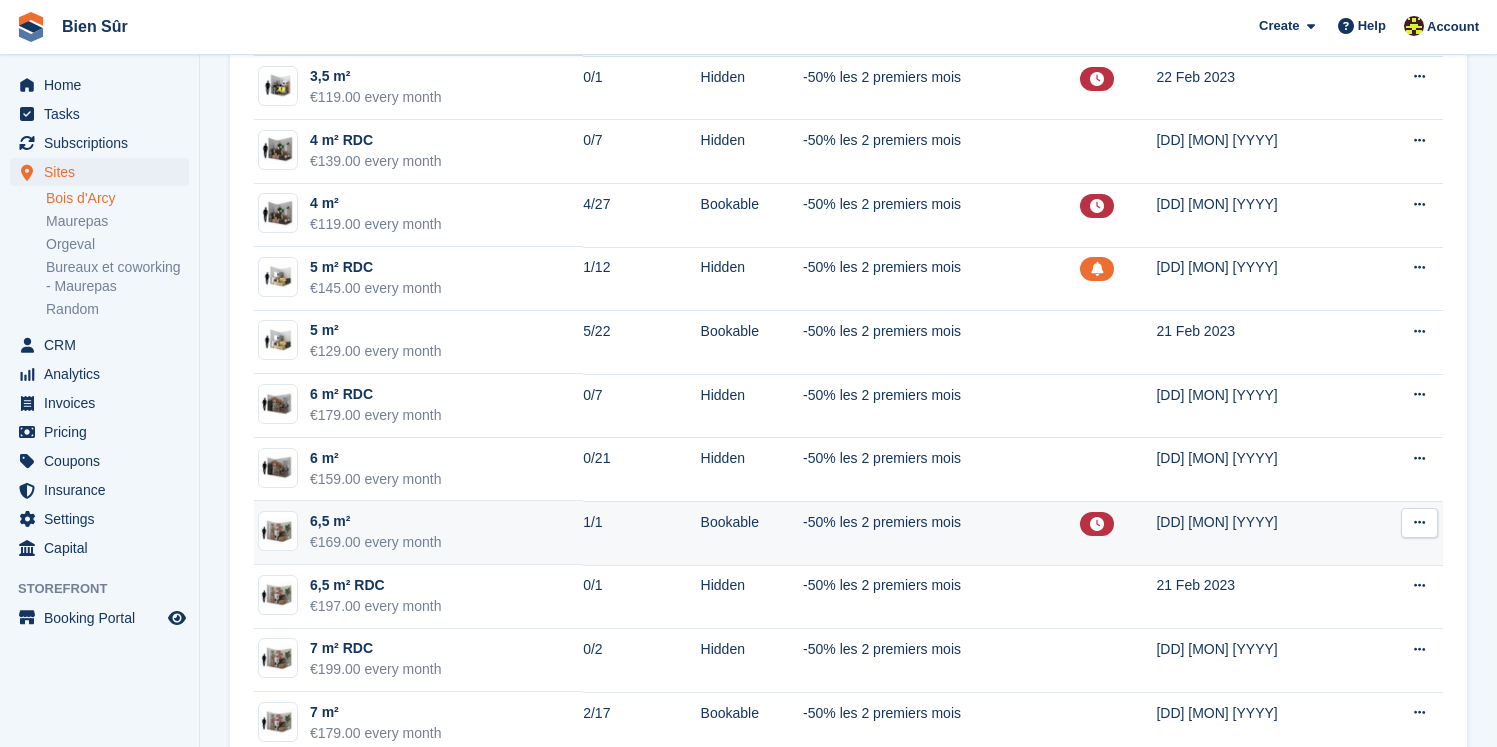 scroll, scrollTop: 910, scrollLeft: 0, axis: vertical 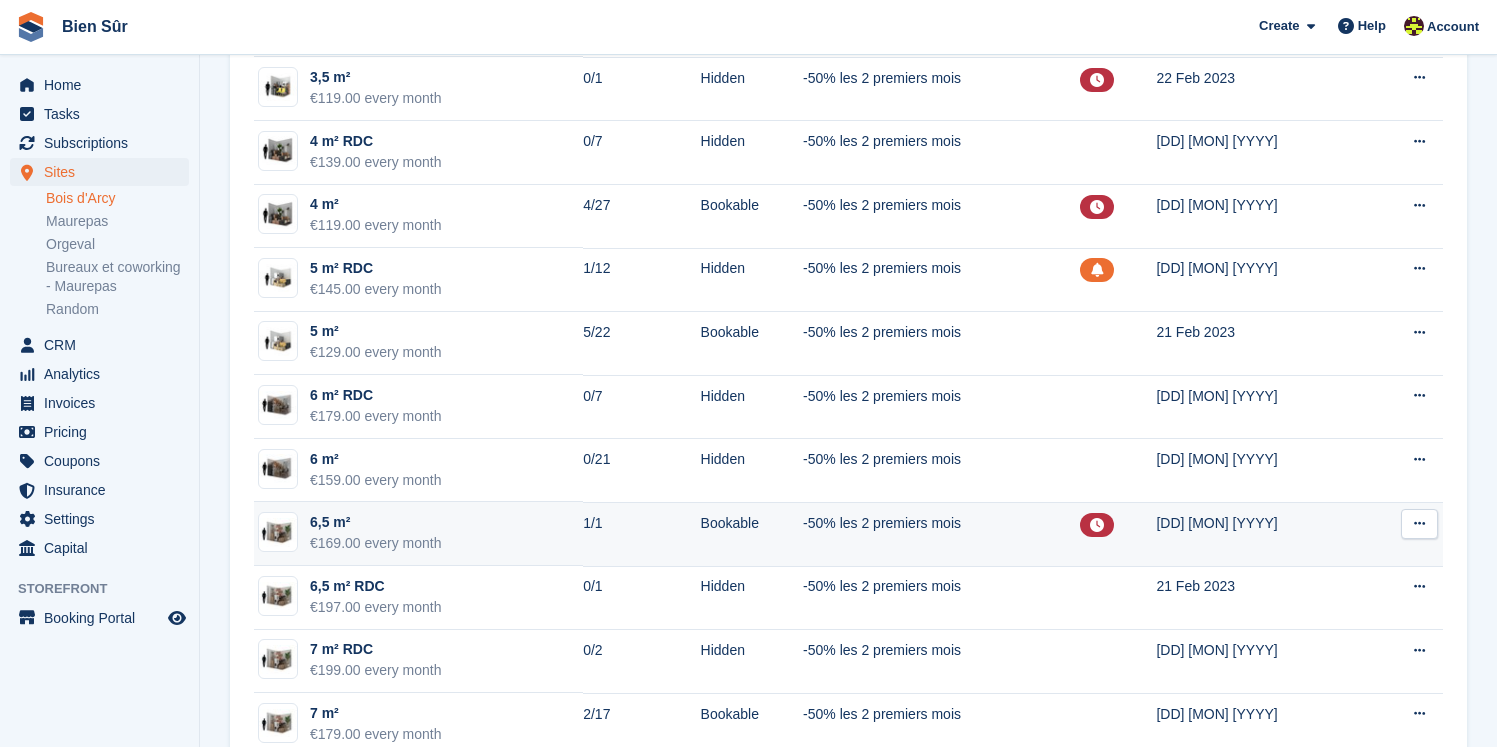 click on "6,5 m²" at bounding box center [376, 522] 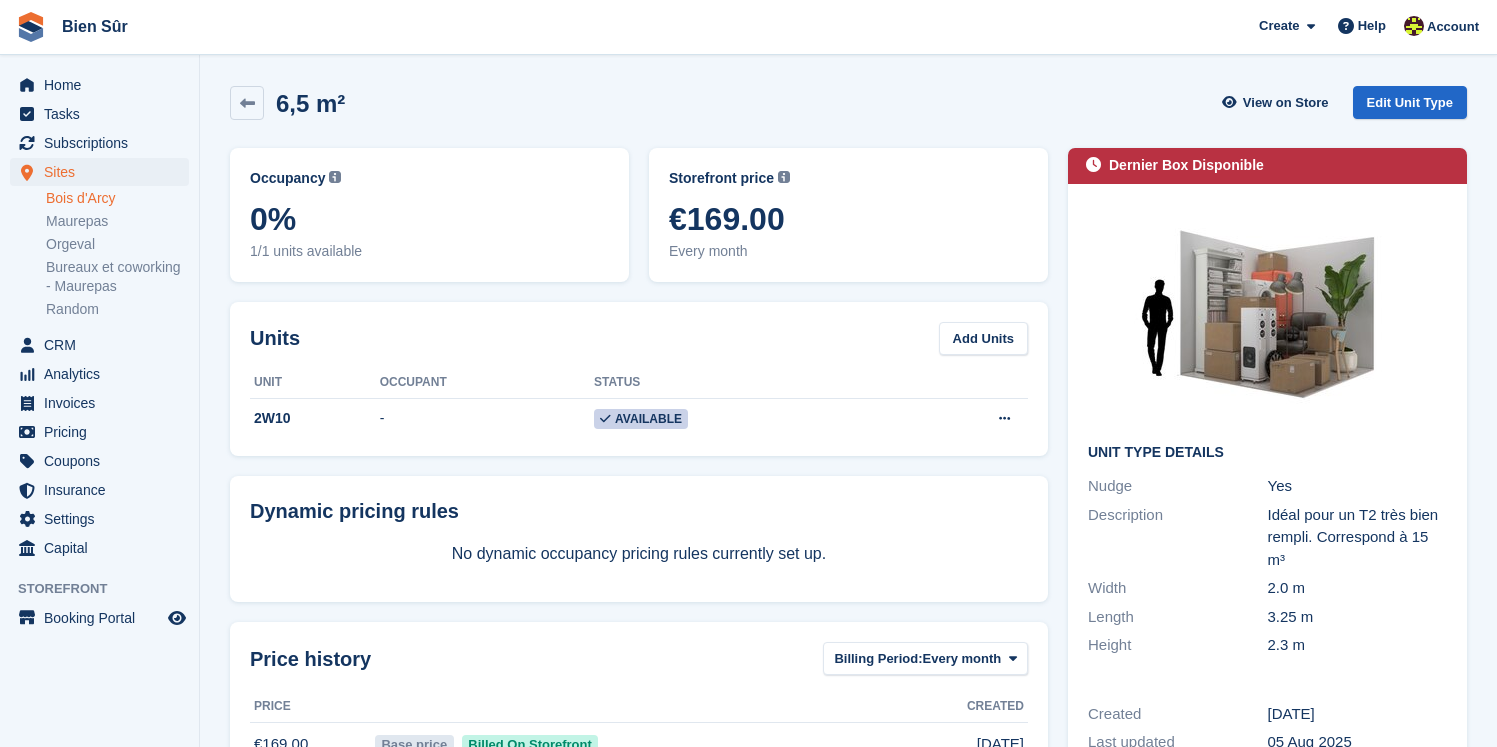 scroll, scrollTop: 0, scrollLeft: 0, axis: both 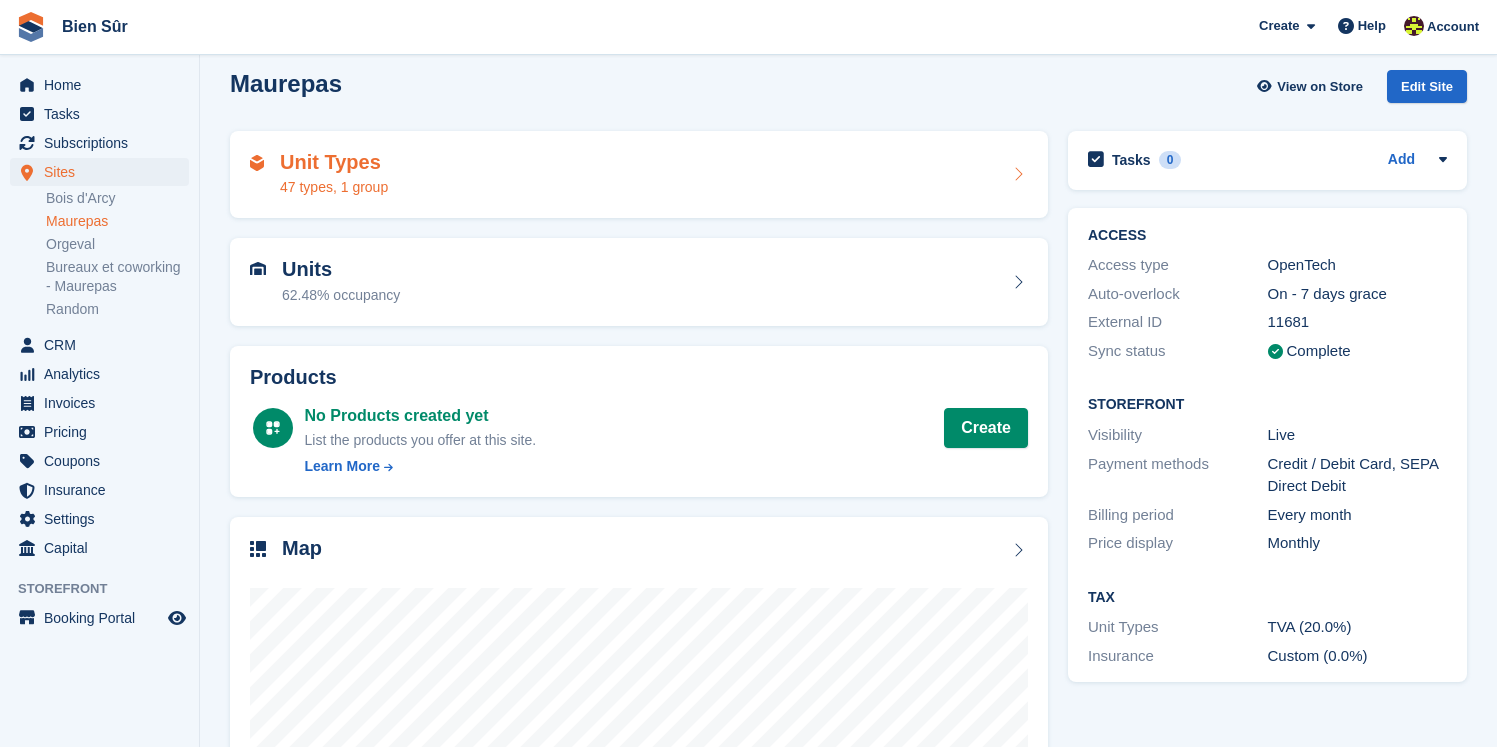 click on "Unit Types" at bounding box center [334, 162] 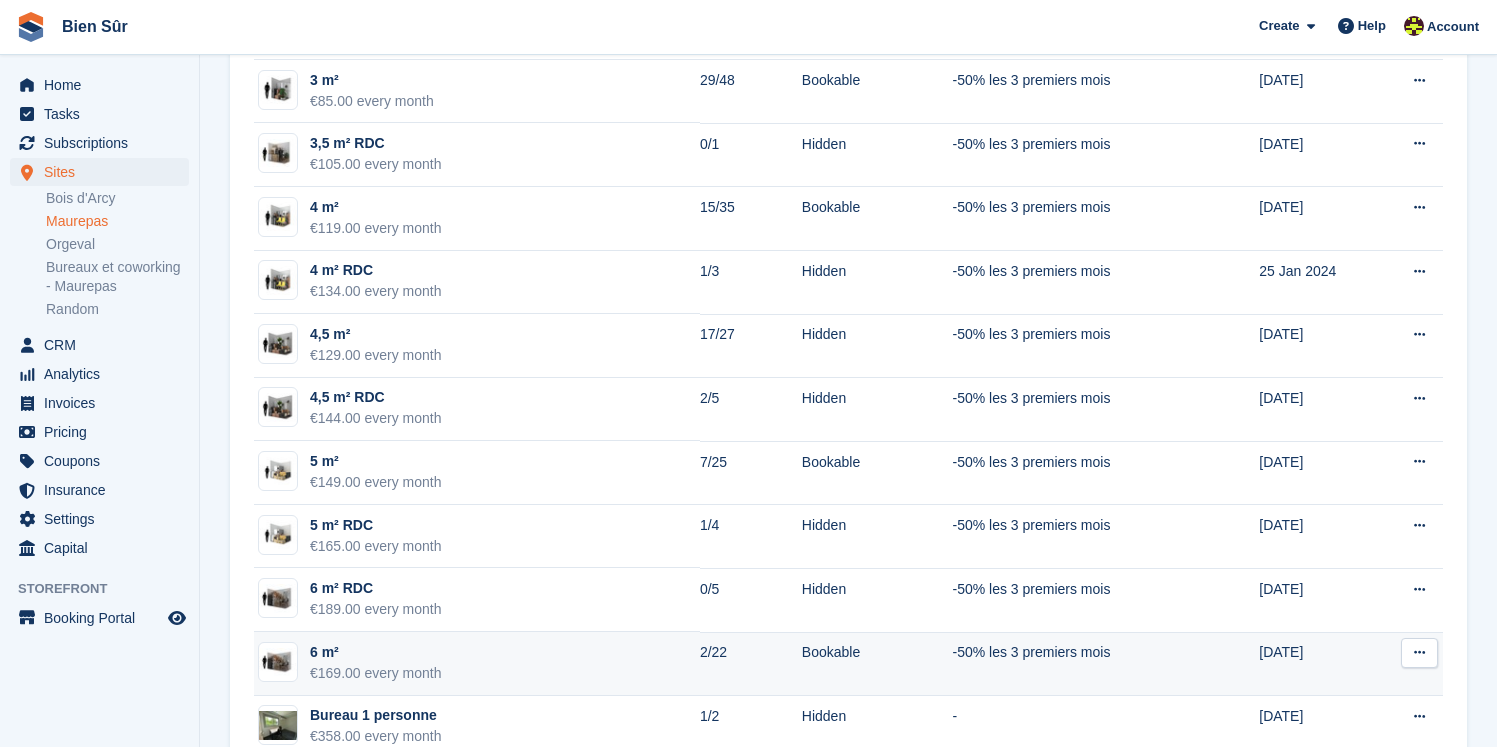scroll, scrollTop: 1082, scrollLeft: 0, axis: vertical 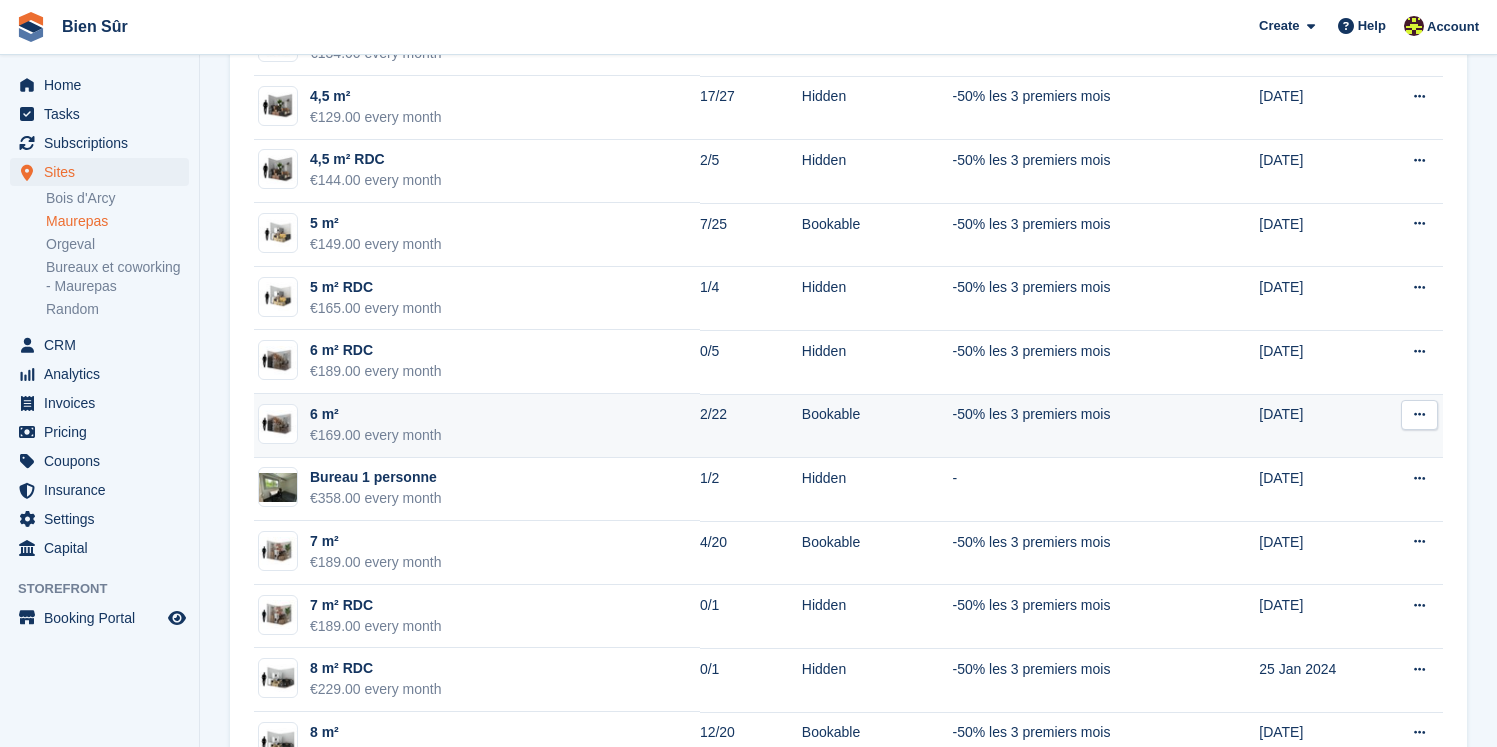 click on "6 m²" at bounding box center (376, 414) 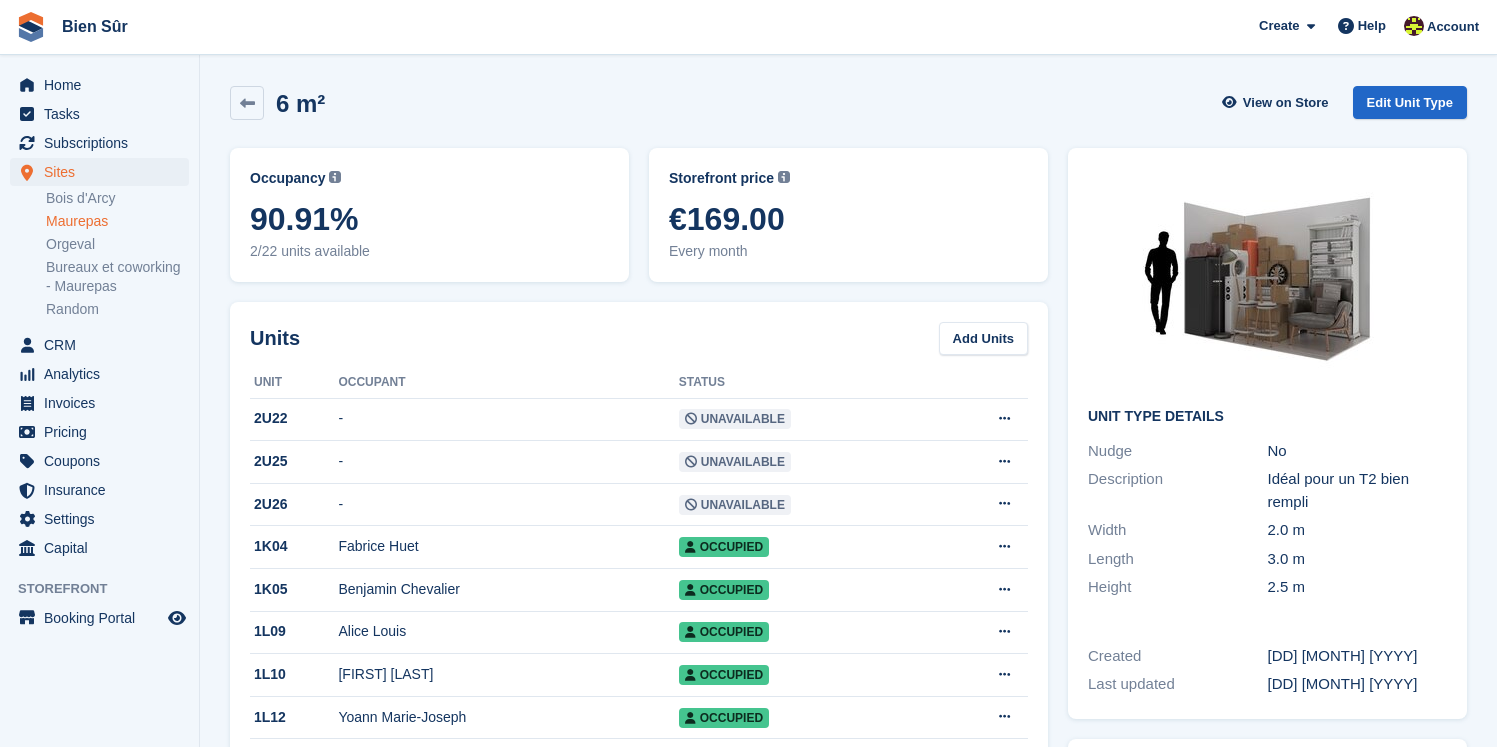 scroll, scrollTop: 0, scrollLeft: 0, axis: both 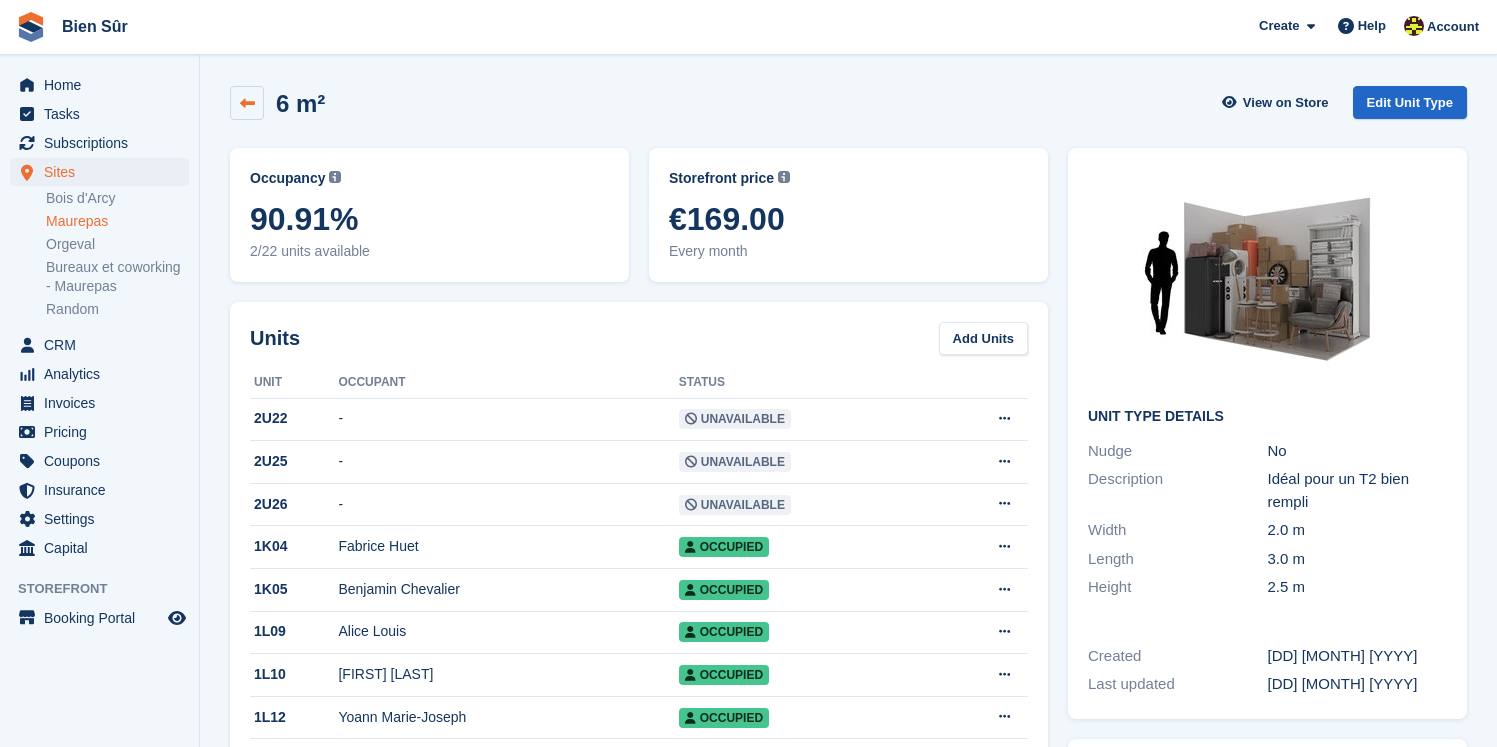 click at bounding box center (247, 103) 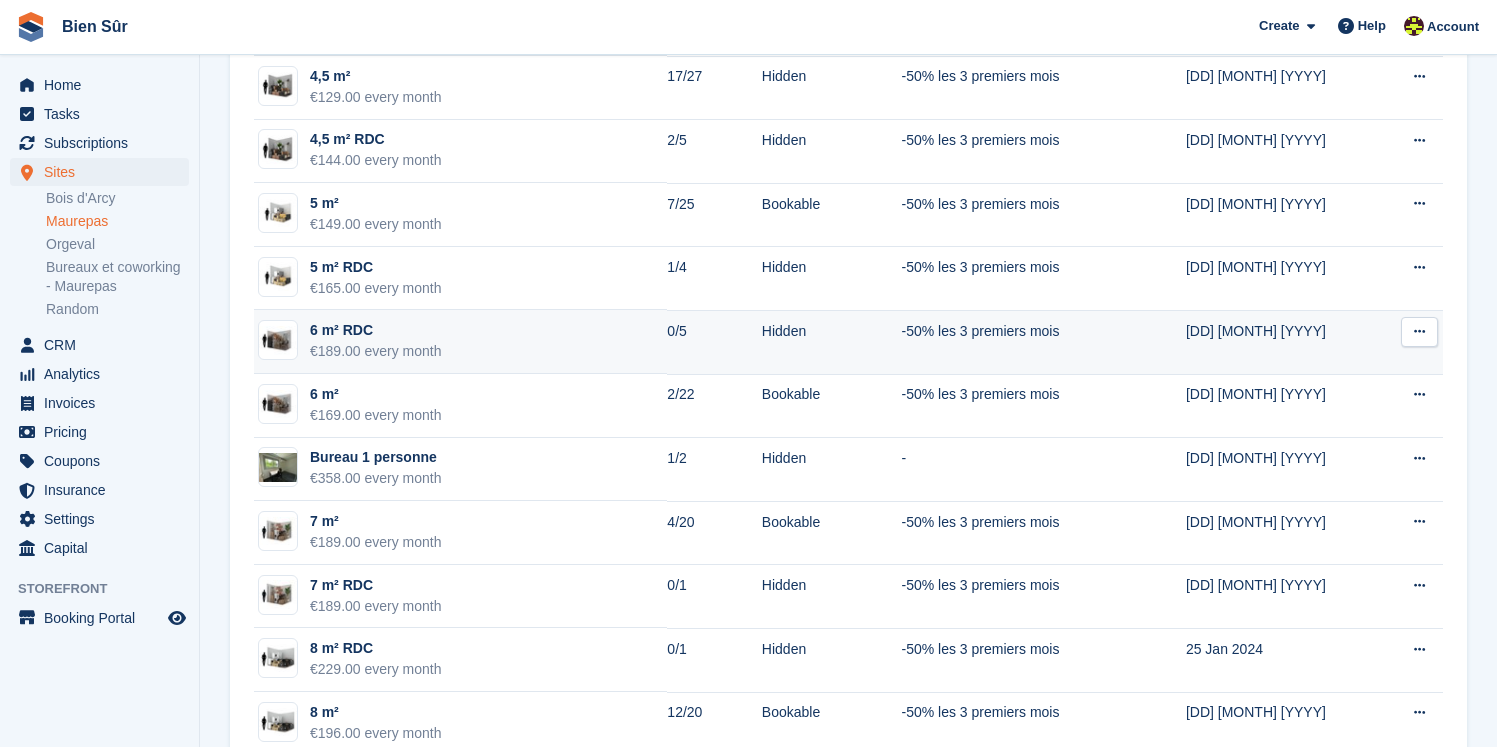 scroll, scrollTop: 1106, scrollLeft: 0, axis: vertical 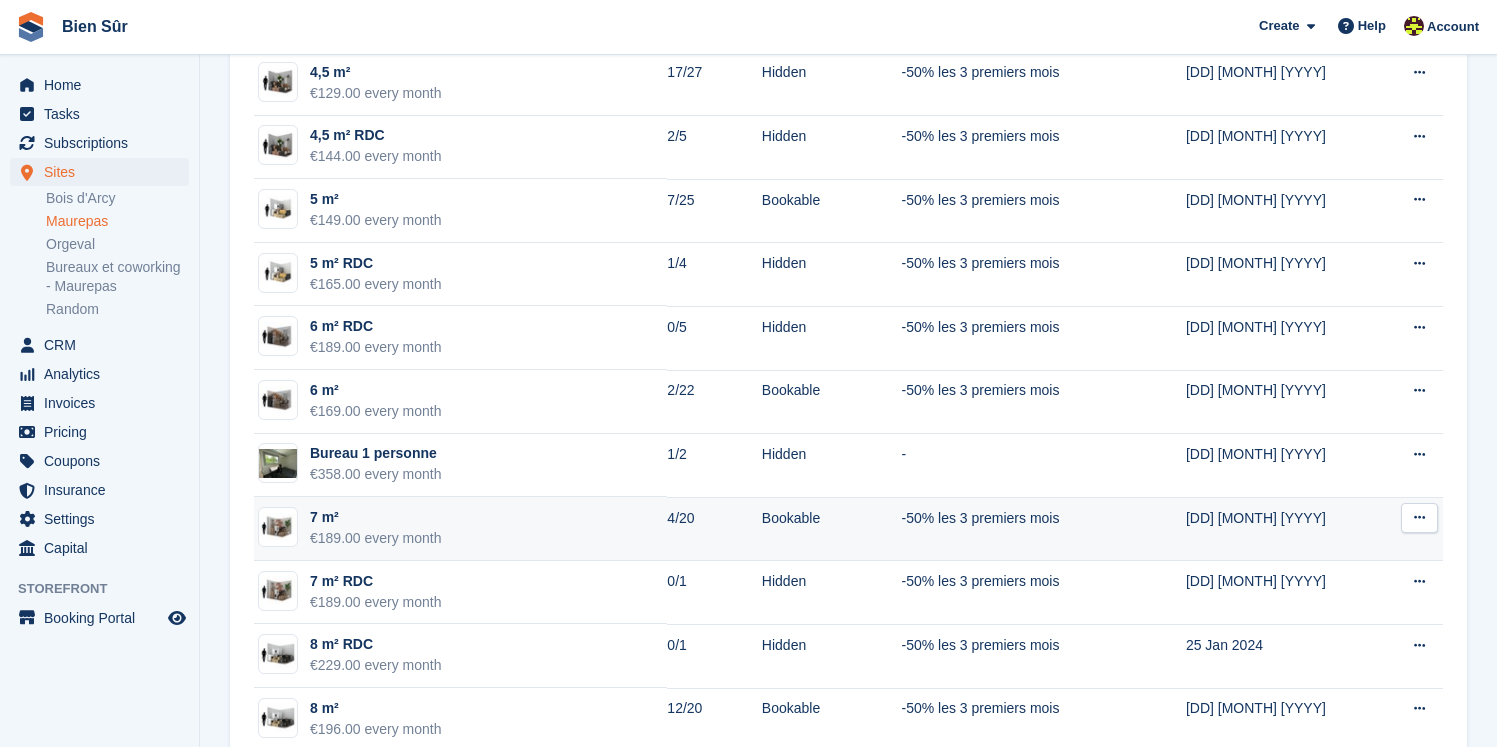 click on "€189.00 every month" at bounding box center (376, 538) 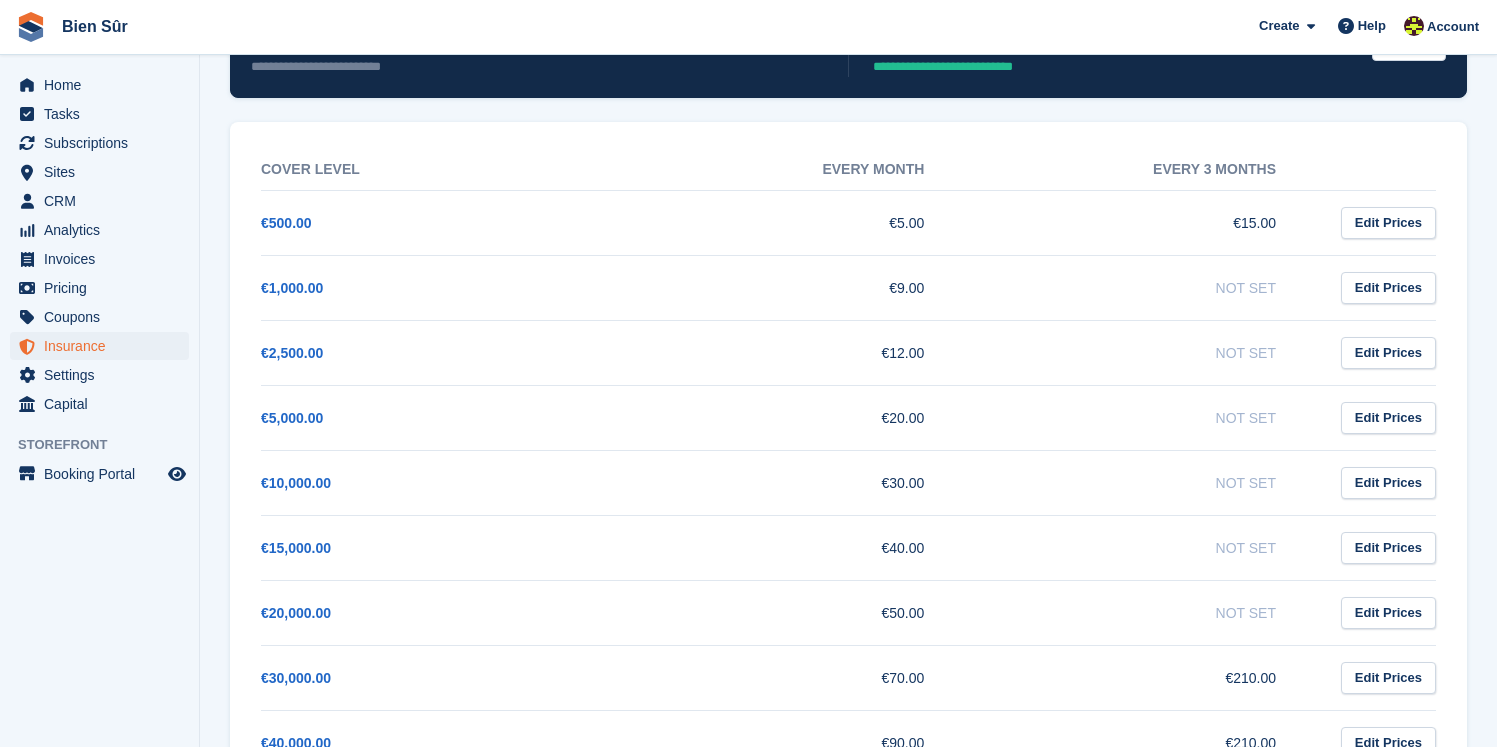 scroll, scrollTop: 253, scrollLeft: 0, axis: vertical 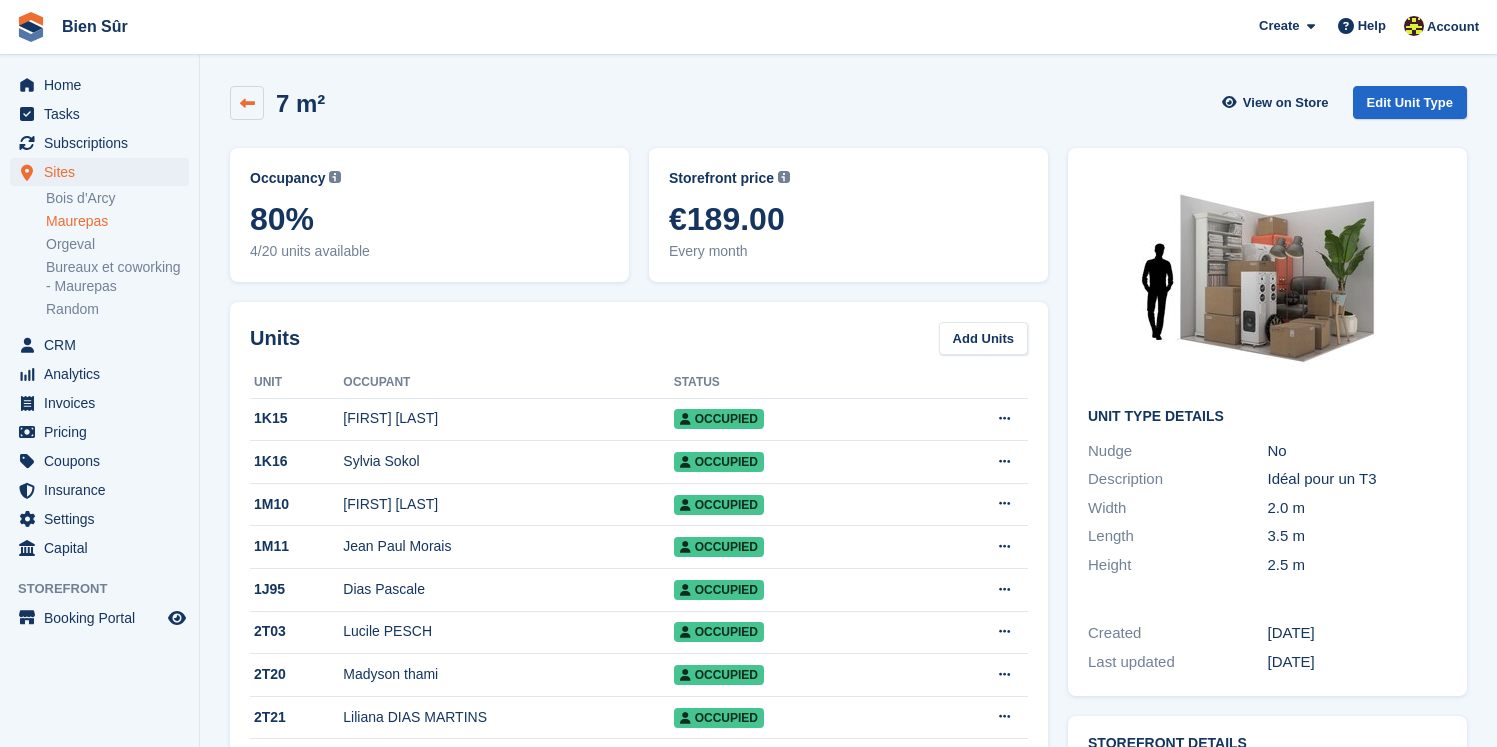 click at bounding box center [247, 103] 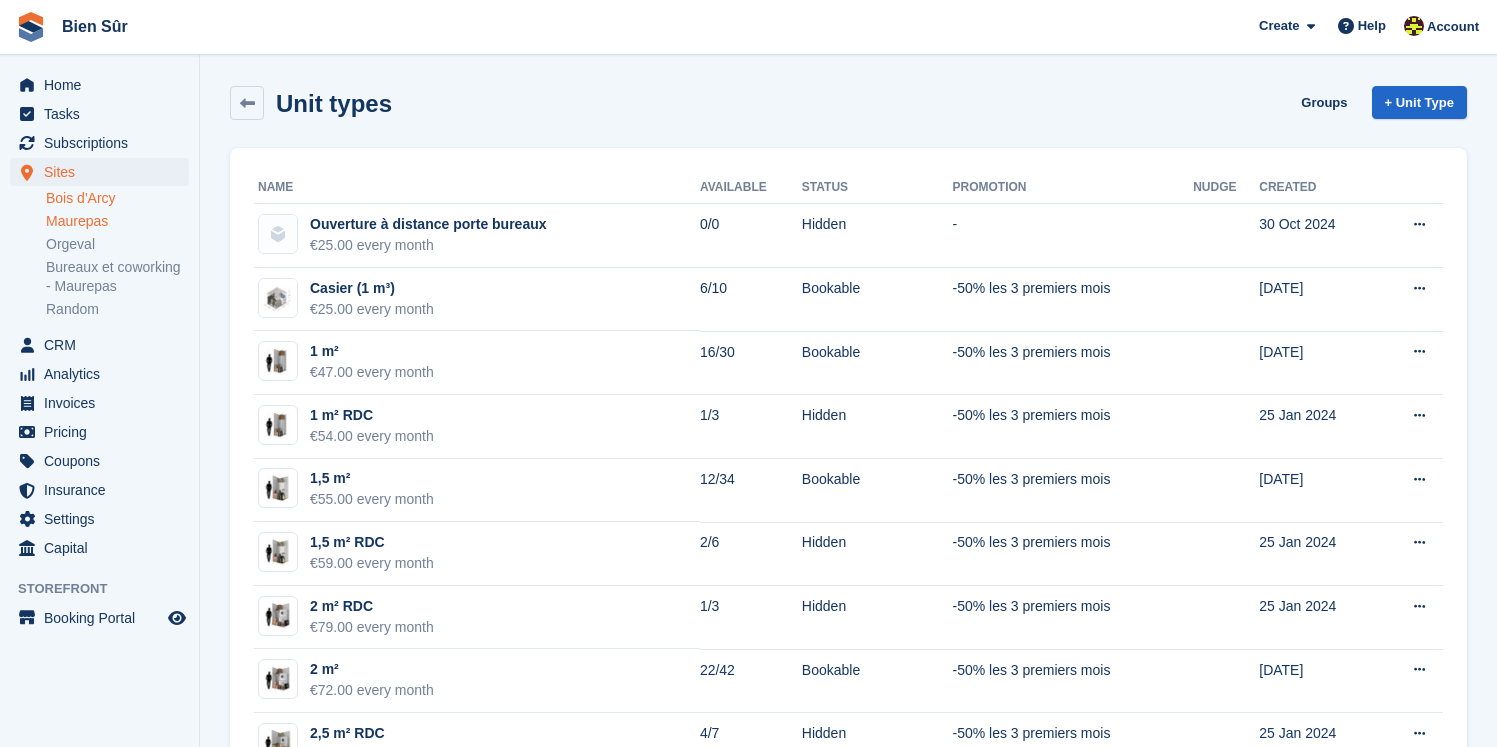 click on "Bois d'Arcy" at bounding box center (117, 198) 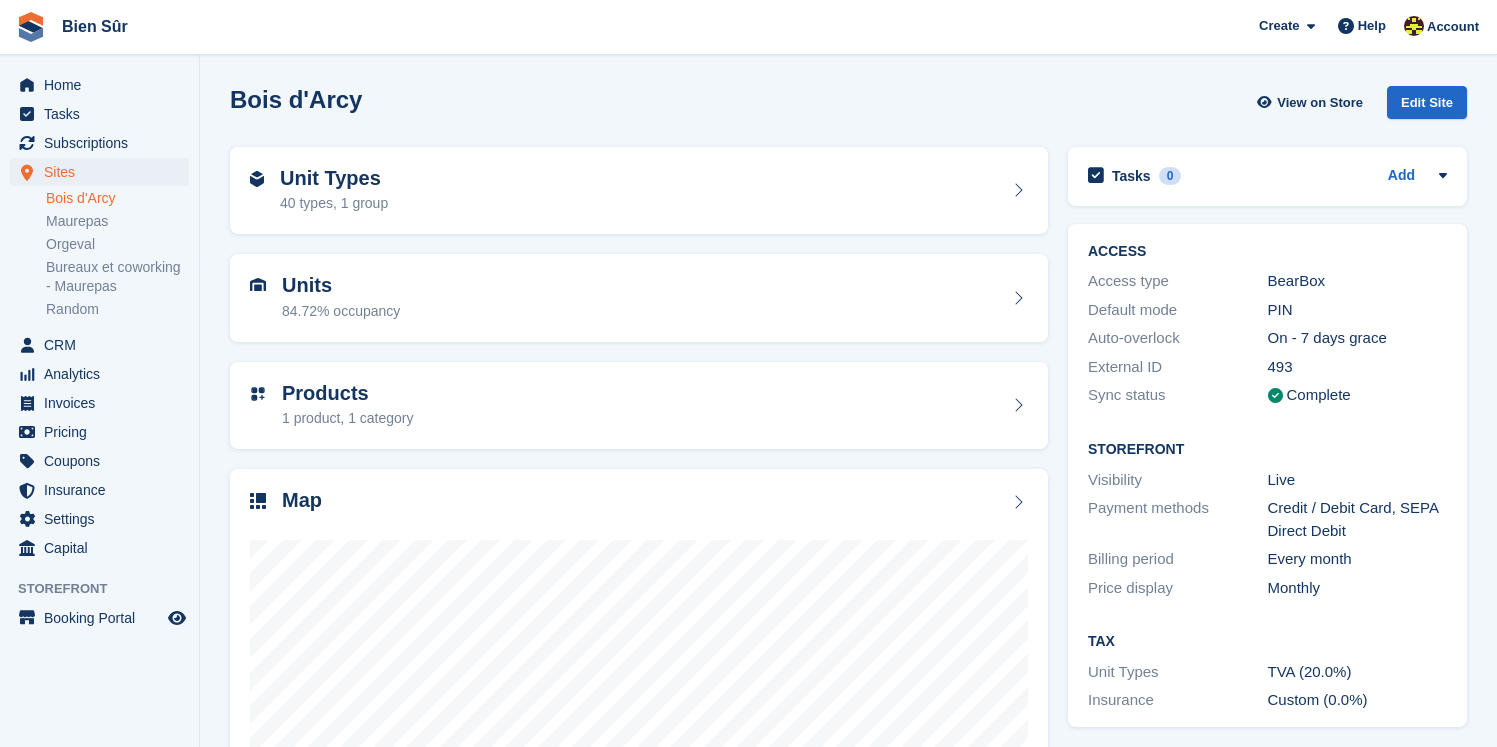 scroll, scrollTop: 0, scrollLeft: 0, axis: both 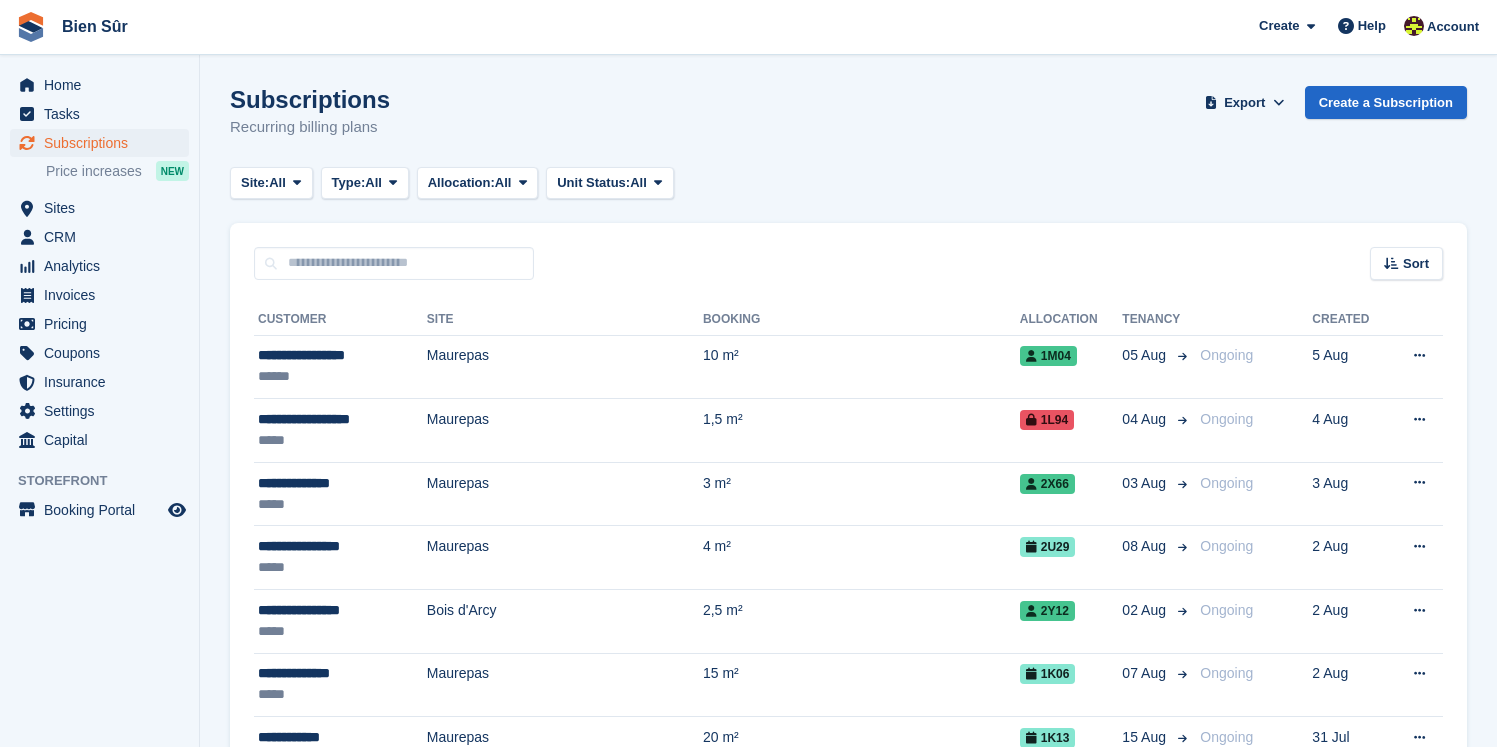 click on "Home" at bounding box center [104, 85] 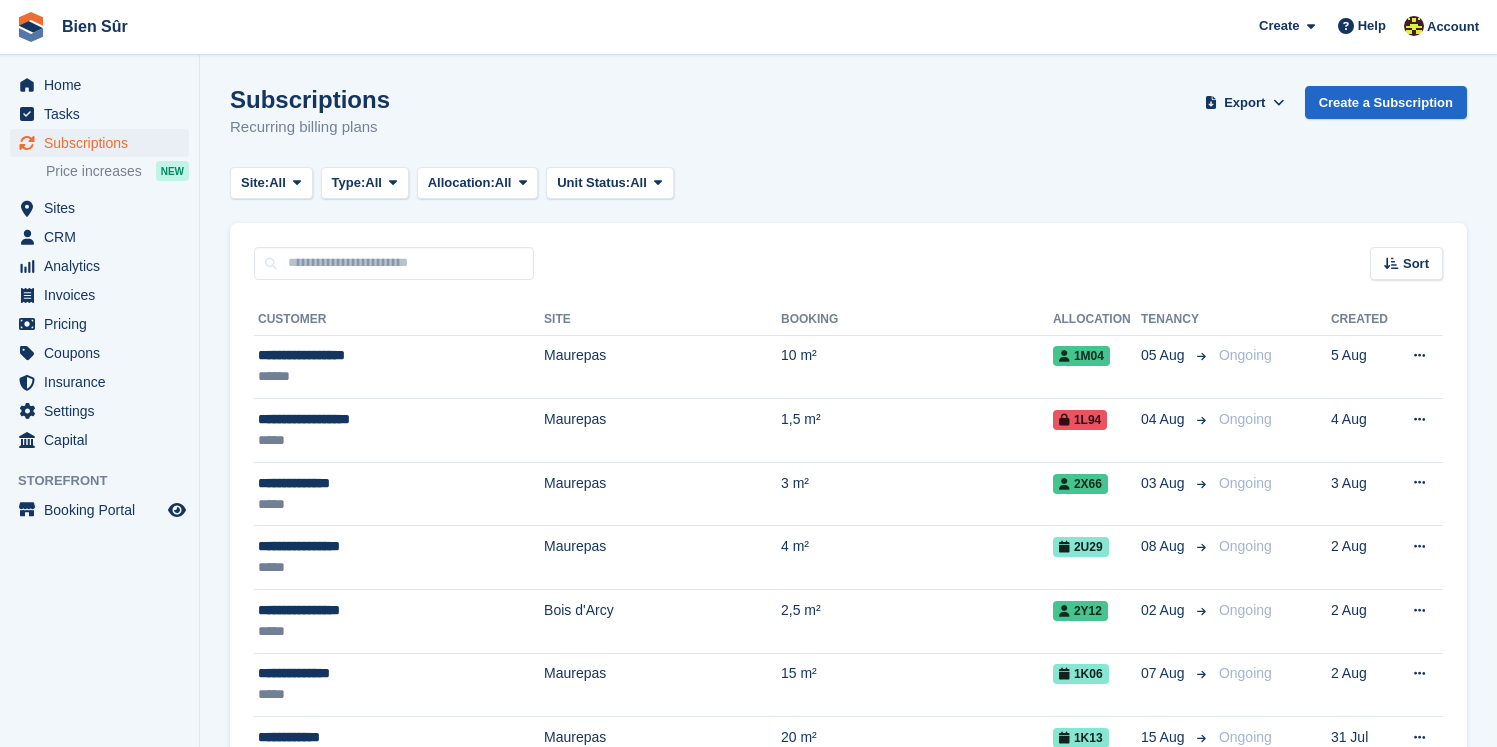 scroll, scrollTop: 0, scrollLeft: 0, axis: both 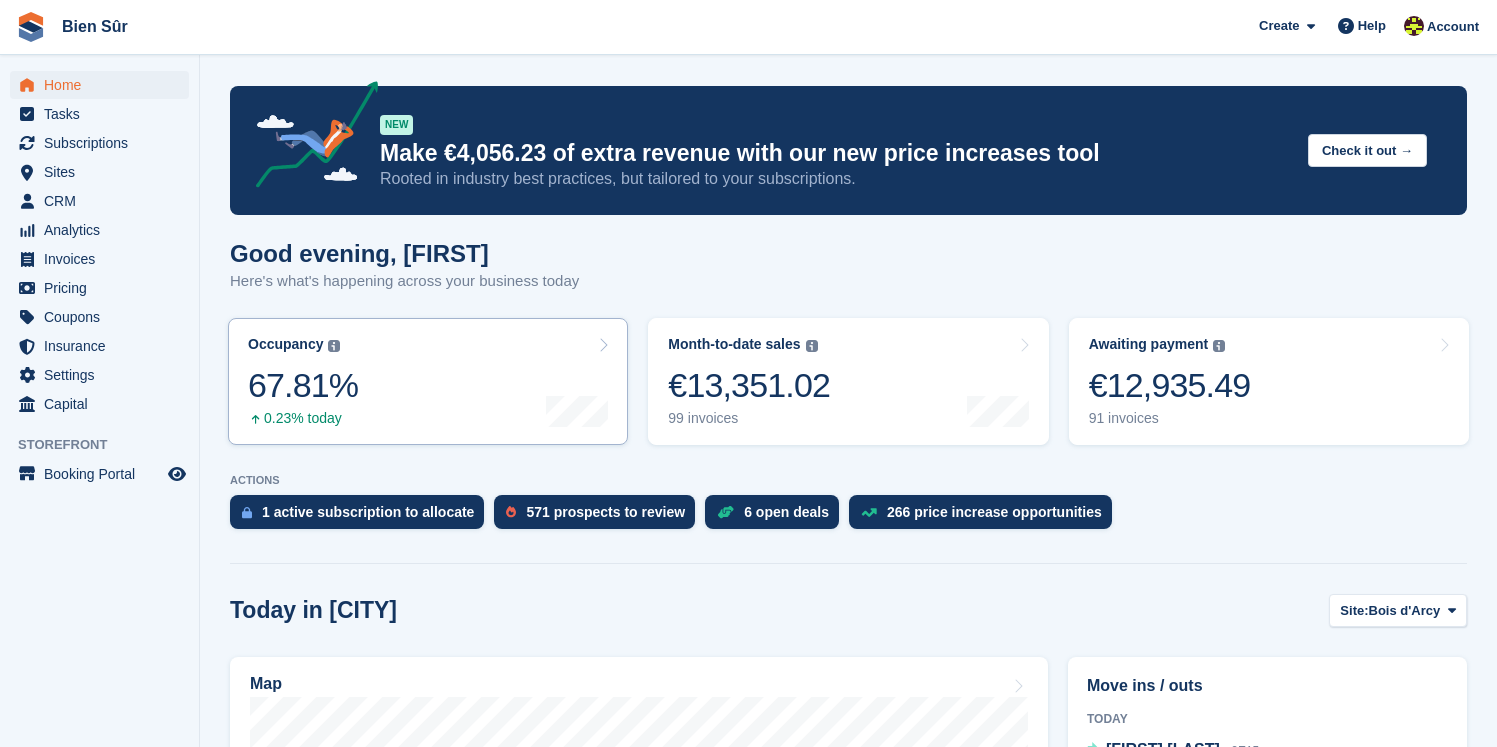 click on "Occupancy
The percentage of all currently allocated units in terms of area. Includes units with occupied, repo or overlocked status. Trendline shows changes across last 30 days.
67.81%
0.23% today" at bounding box center (428, 381) 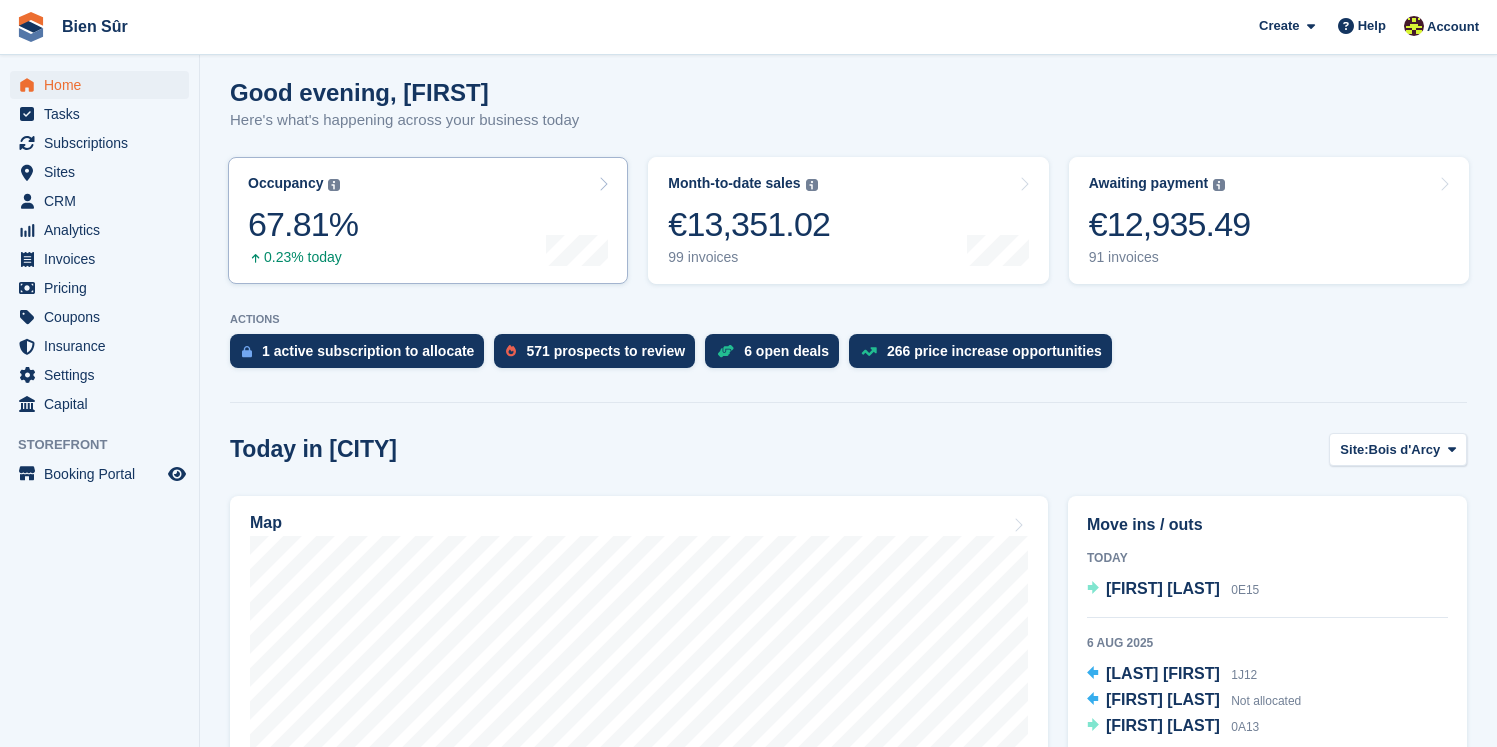 scroll, scrollTop: 165, scrollLeft: 0, axis: vertical 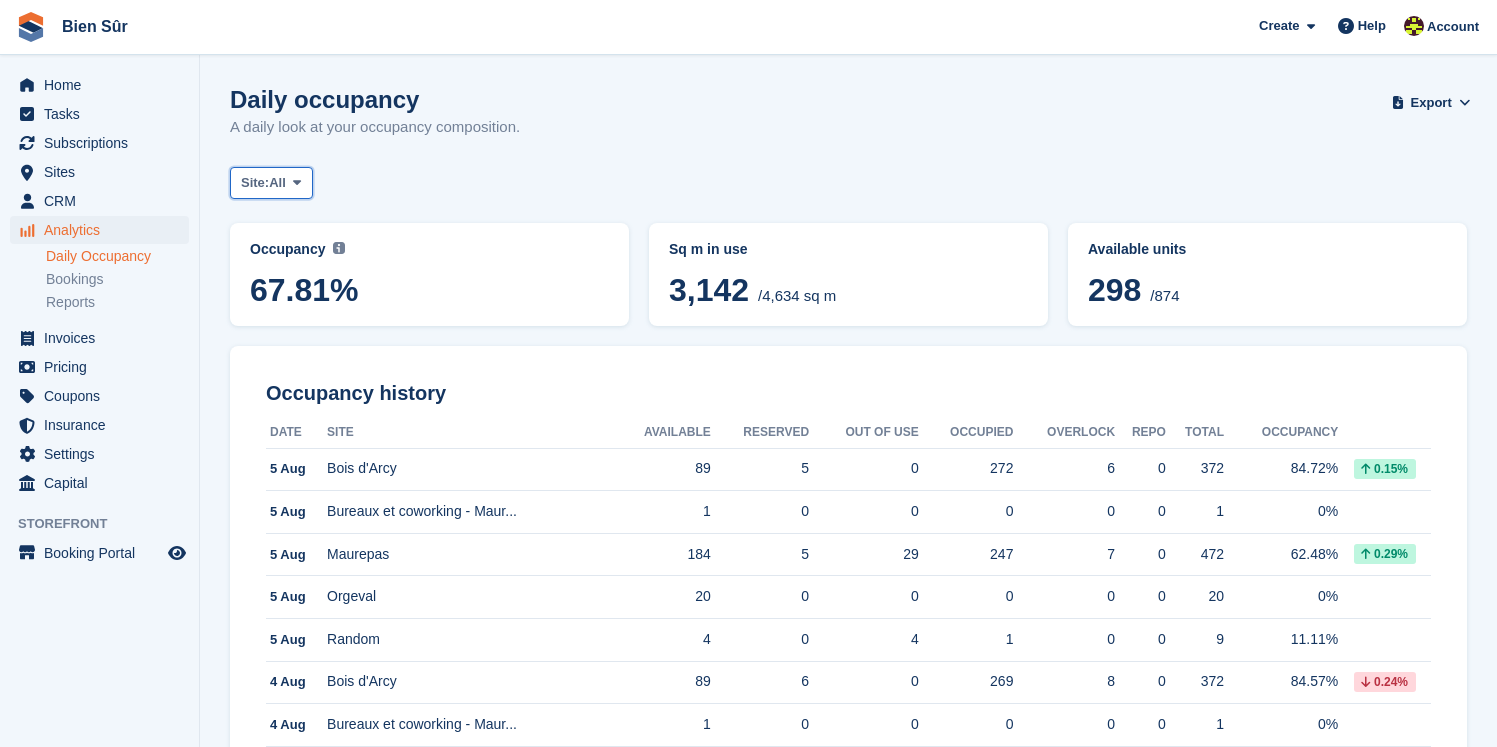 click at bounding box center [297, 183] 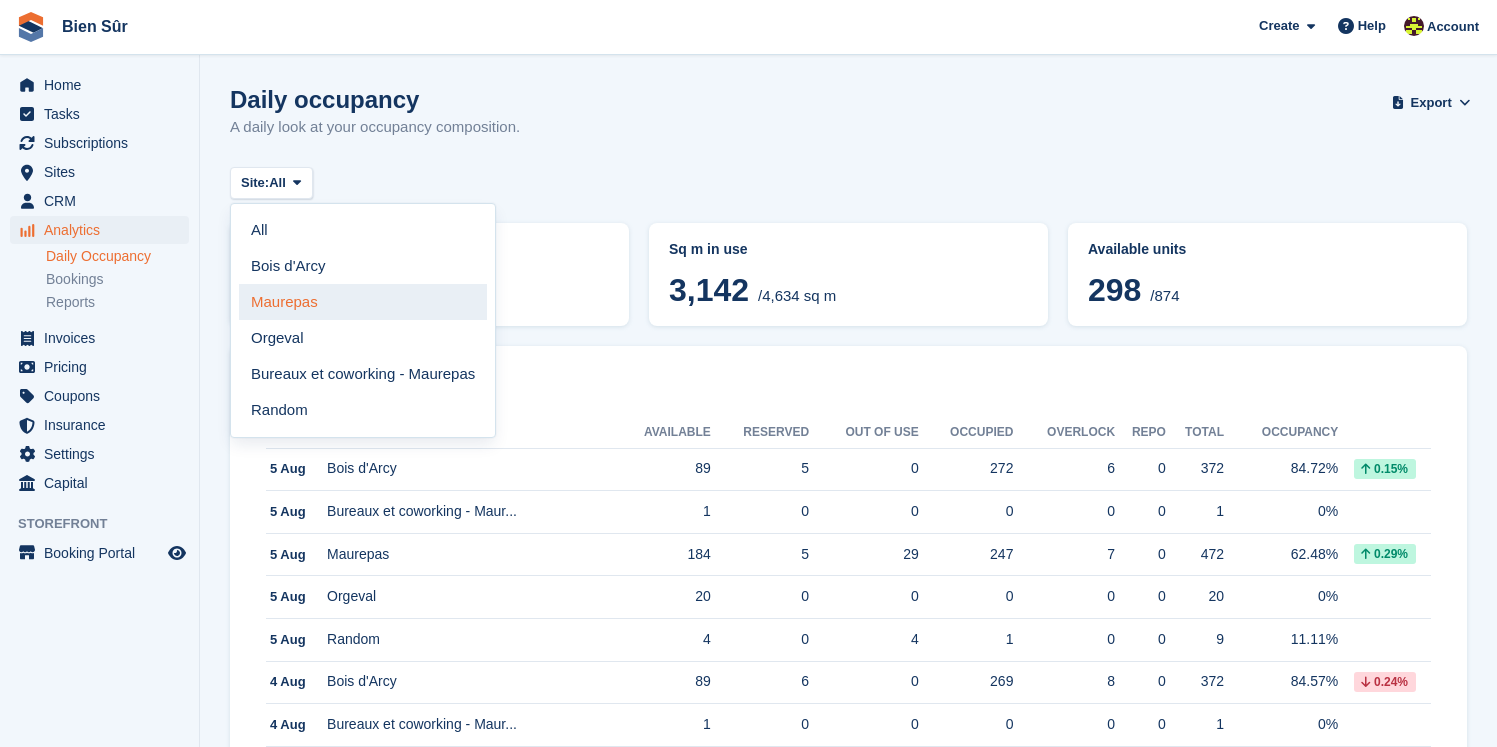 click on "Maurepas" at bounding box center (363, 302) 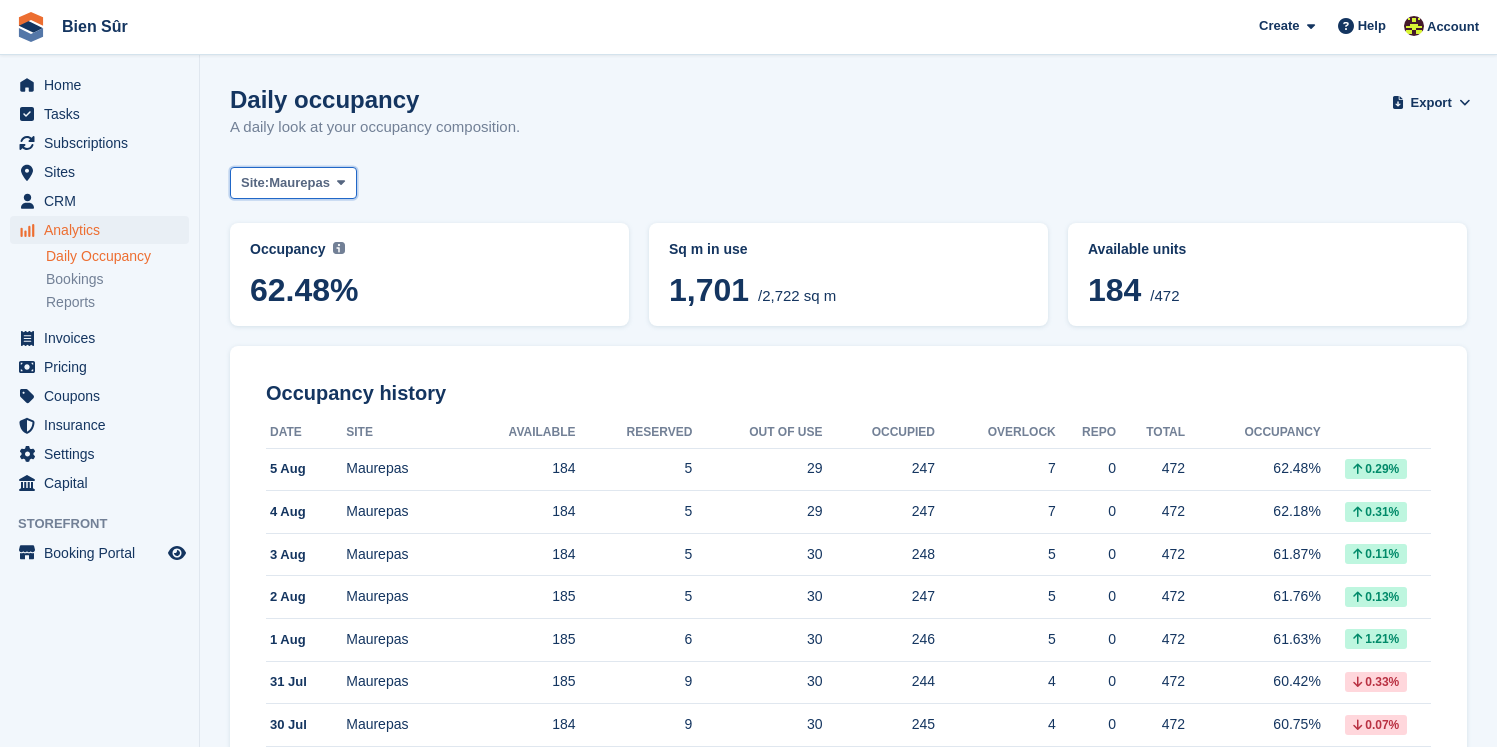 click on "Maurepas" at bounding box center (299, 183) 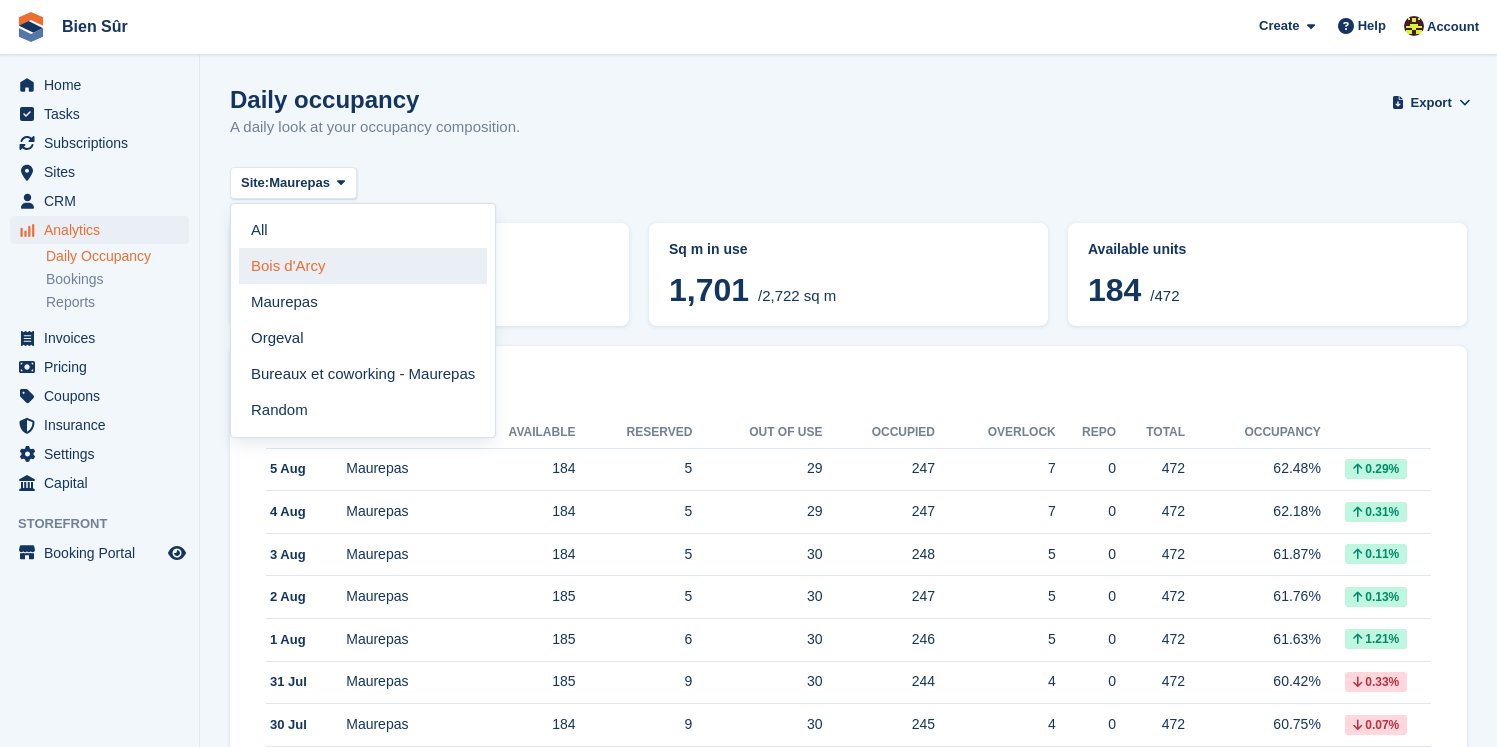 click on "Bois d'Arcy" at bounding box center (363, 266) 